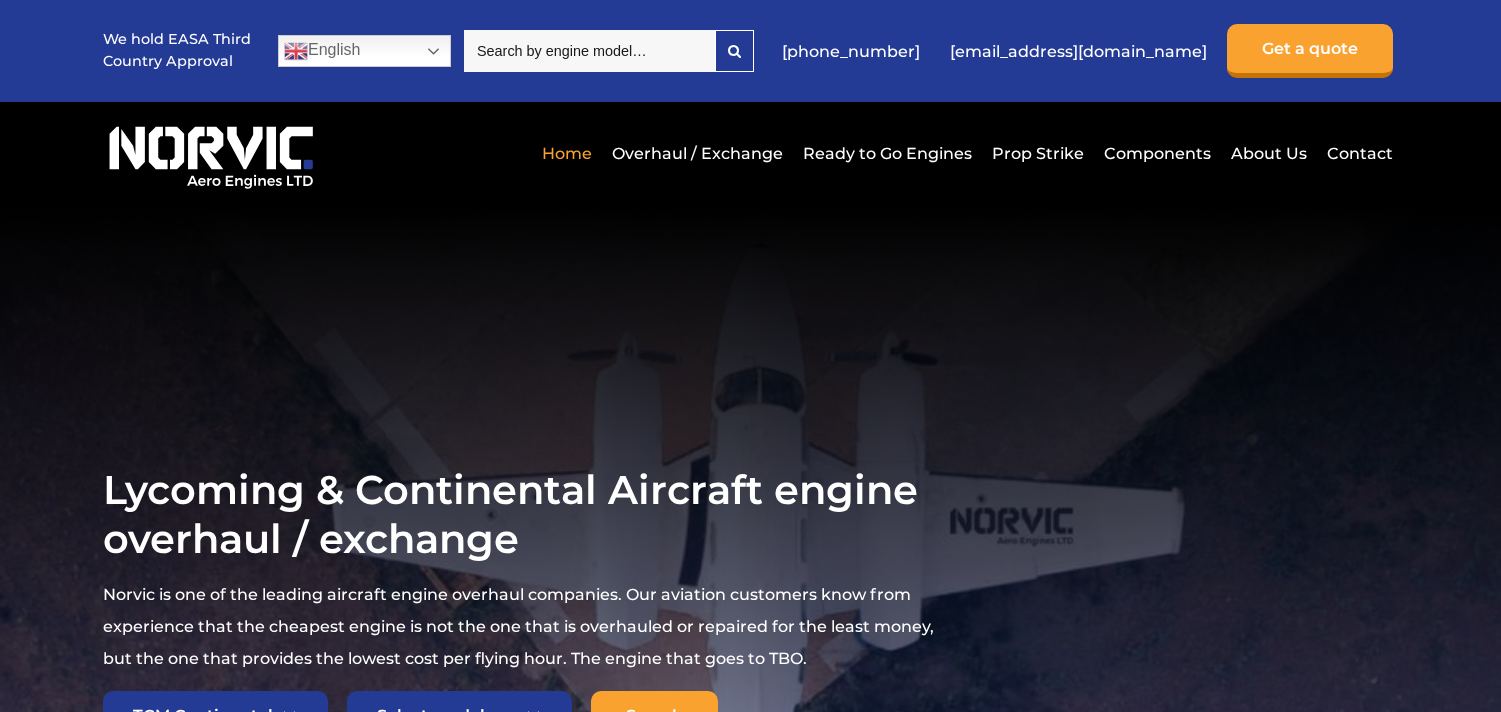 select on "TCM Continental" 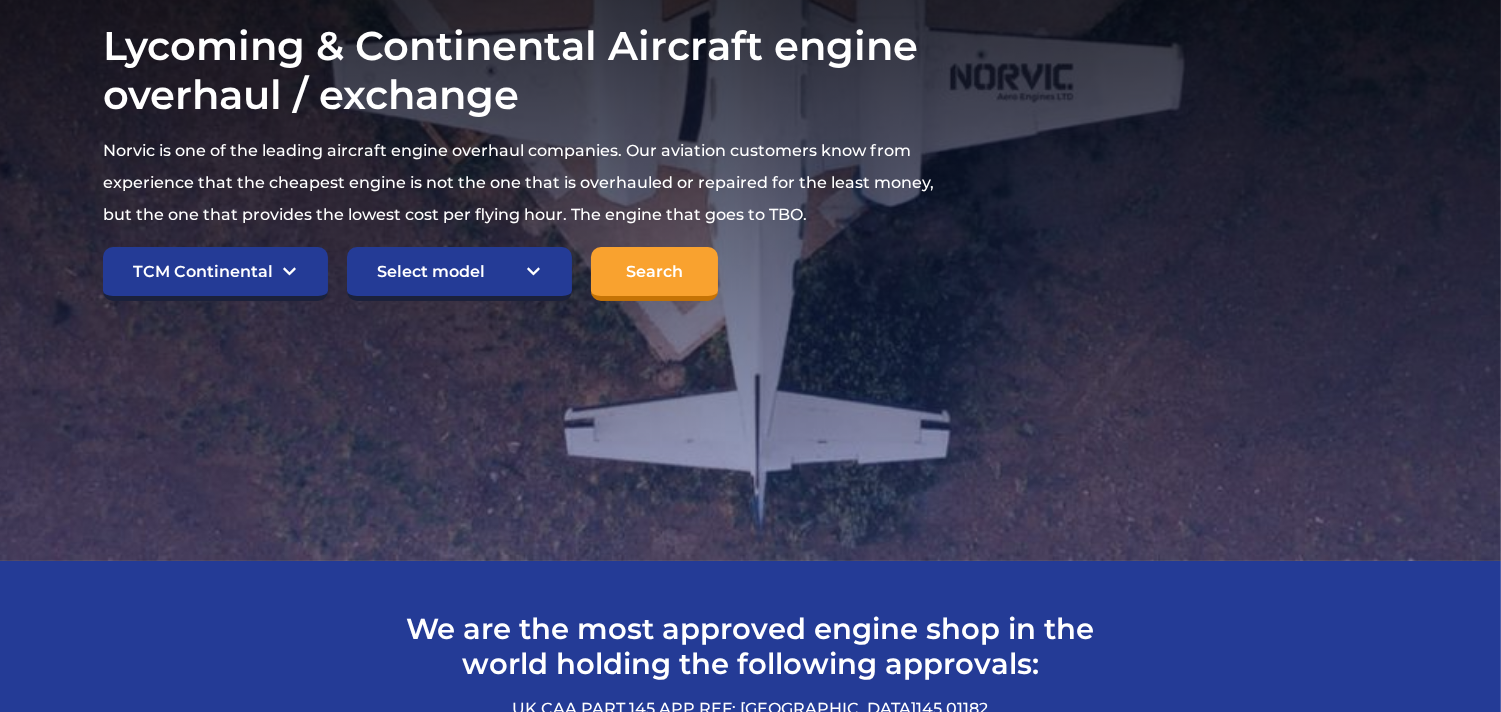 scroll, scrollTop: 0, scrollLeft: 0, axis: both 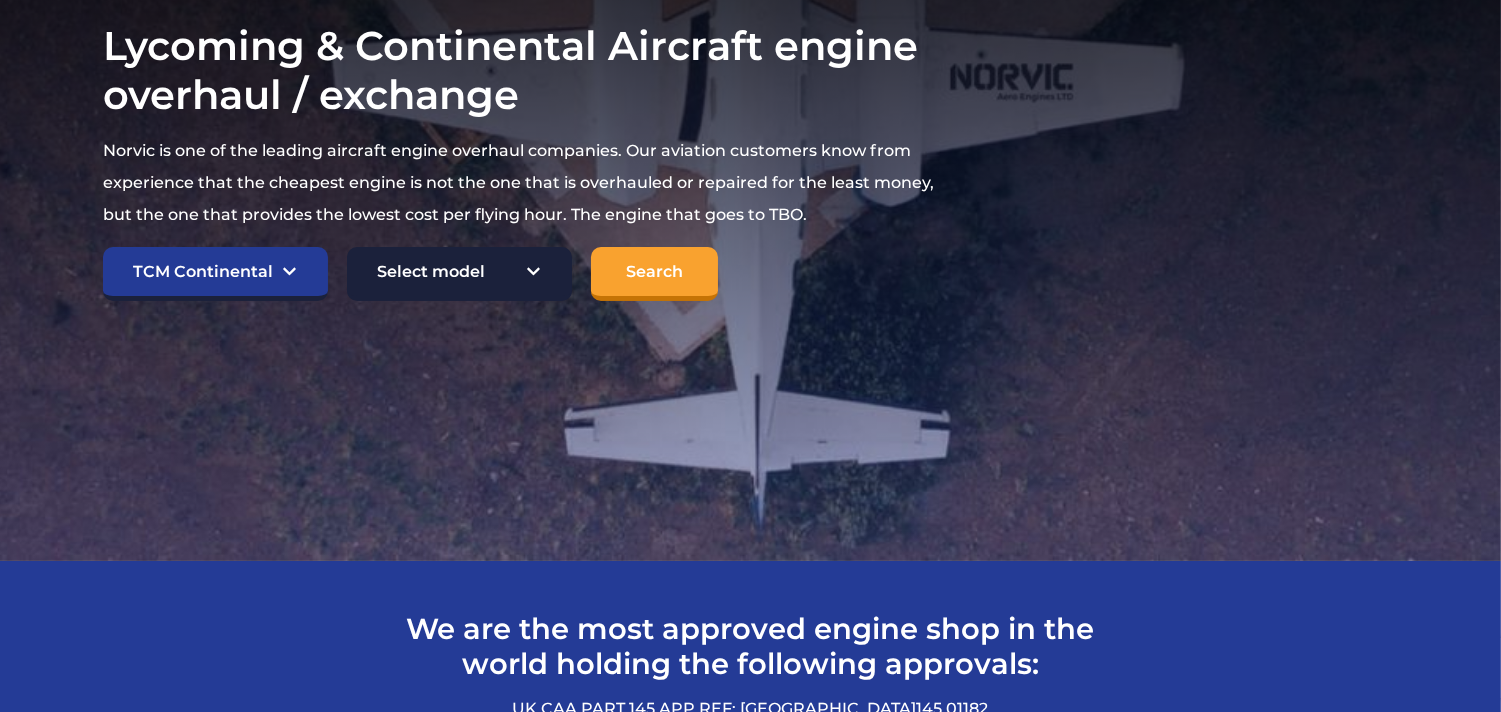 click on "Select model American Champion 7KCAB Bellanca Citabria     IO-320-E2A Beech 23 Musketeer     IO-346-A American Champion 8-KCAB Super Decathlon     AEIO-360-H1B Beech 19A Musketeer Sport     O-320-E2C Beech A23-24 Musketeer     IO-360-A2B Beech A24R Sierra 200     IO-360-A1B Beech B19 Sport 150     O-360 Beech B24R Sierra 200     IO-360-A1B6 Beech C23 Sundowner 180     O-360-A4K Beech C24R Sierra     IO-360-A1B6 Beech Duchess 76     LO,O-360-A1G6D Beech Skipper     O-235-L2C Beech T34A Mentor     IO-520-BB Bo-209 Monsun     IO-360-D1A Bo-209 Monsun     IO-320-D1B Britten Norman BN-2 Islander     O-540-E4B5 Britten Norman BN-2A Islander     IO-540-K1B5 Britten Norman BN-2A/BN-2B Islander     O-540-E4C5 Cessna 152     O-235-L2C Cessna 172I,K,L,M     O-320-E2D Cessna 172N/100     O-320-H2AD Cessna 172P     O-320-D2J Cessna 172Q     O-360-A4N Cessna 172R,S     IO-360-L2A Cessna 172RG Cutlass     O-360-F1A6 Cessna 182 RG     O-540-J3C5D" at bounding box center (459, 274) 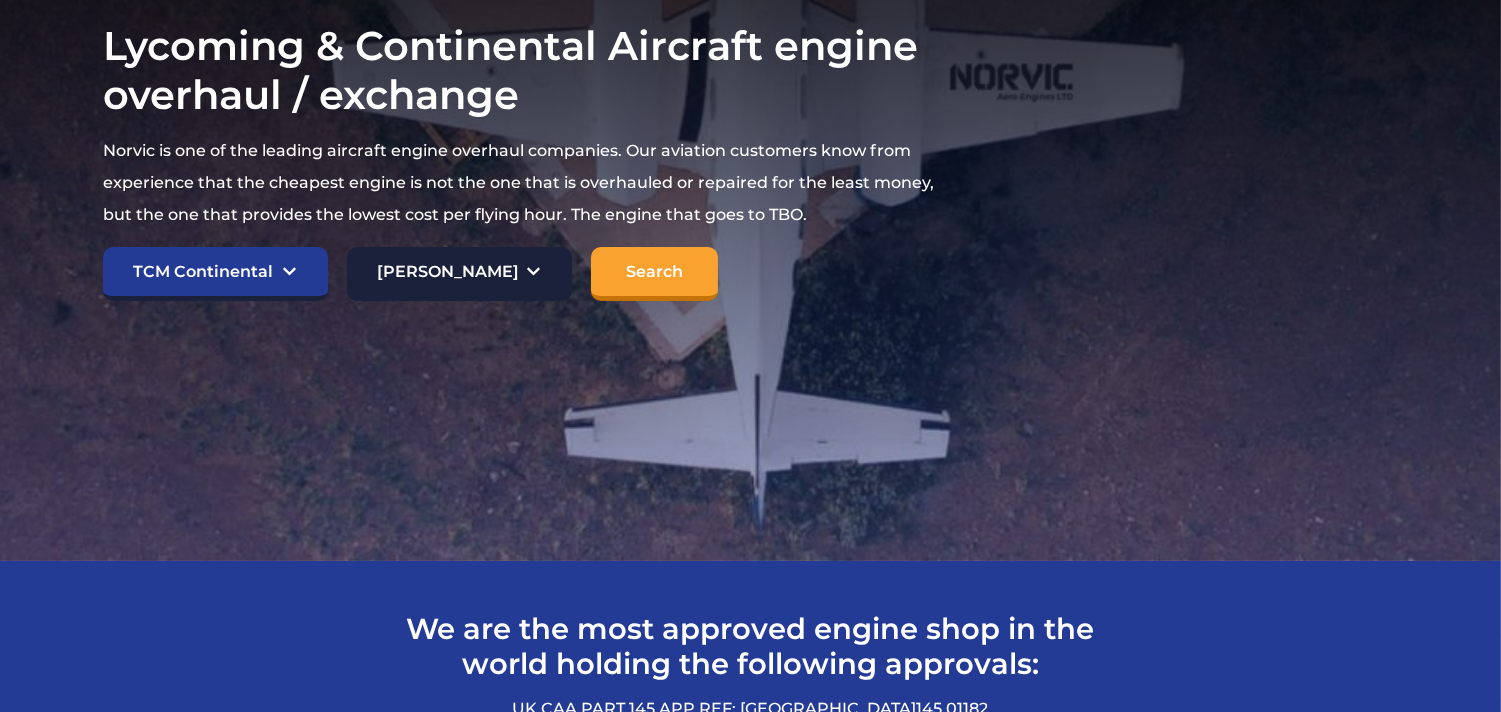 click on "Select model American Champion 7KCAB Bellanca Citabria     IO-320-E2A Beech 23 Musketeer     IO-346-A American Champion 8-KCAB Super Decathlon     AEIO-360-H1B Beech 19A Musketeer Sport     O-320-E2C Beech A23-24 Musketeer     IO-360-A2B Beech A24R Sierra 200     IO-360-A1B Beech B19 Sport 150     O-360 Beech B24R Sierra 200     IO-360-A1B6 Beech C23 Sundowner 180     O-360-A4K Beech C24R Sierra     IO-360-A1B6 Beech Duchess 76     LO,O-360-A1G6D Beech Skipper     O-235-L2C Beech T34A Mentor     IO-520-BB Bo-209 Monsun     IO-360-D1A Bo-209 Monsun     IO-320-D1B Britten Norman BN-2 Islander     O-540-E4B5 Britten Norman BN-2A Islander     IO-540-K1B5 Britten Norman BN-2A/BN-2B Islander     O-540-E4C5 Cessna 152     O-235-L2C Cessna 172I,K,L,M     O-320-E2D Cessna 172N/100     O-320-H2AD Cessna 172P     O-320-D2J Cessna 172Q     O-360-A4N Cessna 172R,S     IO-360-L2A Cessna 172RG Cutlass     O-360-F1A6 Cessna 182 RG     O-540-J3C5D" at bounding box center (459, 274) 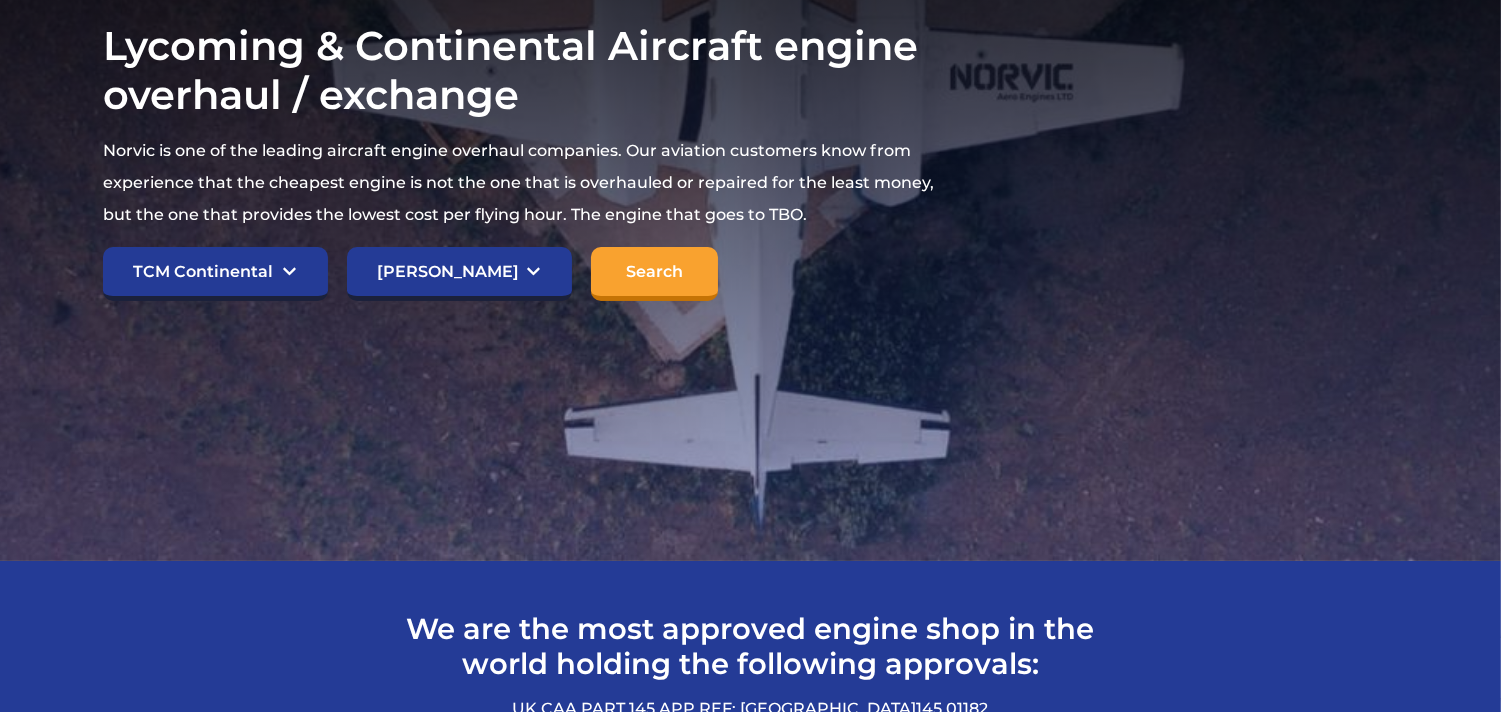 scroll, scrollTop: 555, scrollLeft: 0, axis: vertical 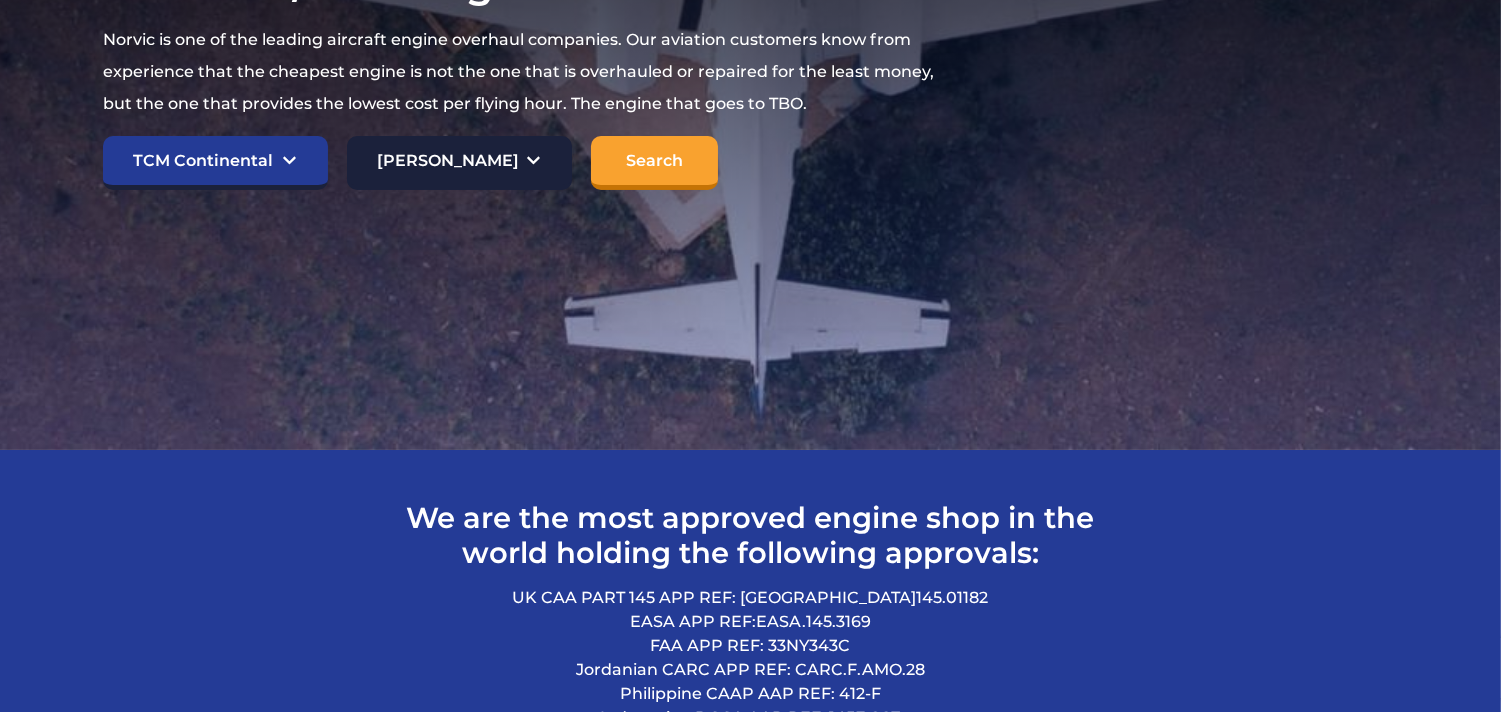 click on "Select model American Champion 7KCAB Bellanca Citabria     IO-320-E2A Beech 23 Musketeer     IO-346-A American Champion 8-KCAB Super Decathlon     AEIO-360-H1B Beech 19A Musketeer Sport     O-320-E2C Beech A23-24 Musketeer     IO-360-A2B Beech A24R Sierra 200     IO-360-A1B Beech B19 Sport 150     O-360 Beech B24R Sierra 200     IO-360-A1B6 Beech C23 Sundowner 180     O-360-A4K Beech C24R Sierra     IO-360-A1B6 Beech Duchess 76     LO,O-360-A1G6D Beech Skipper     O-235-L2C Beech T34A Mentor     IO-520-BB Bo-209 Monsun     IO-360-D1A Bo-209 Monsun     IO-320-D1B Britten Norman BN-2 Islander     O-540-E4B5 Britten Norman BN-2A Islander     IO-540-K1B5 Britten Norman BN-2A/BN-2B Islander     O-540-E4C5 Cessna 152     O-235-L2C Cessna 172I,K,L,M     O-320-E2D Cessna 172N/100     O-320-H2AD Cessna 172P     O-320-D2J Cessna 172Q     O-360-A4N Cessna 172R,S     IO-360-L2A Cessna 172RG Cutlass     O-360-F1A6 Cessna 182 RG     O-540-J3C5D" at bounding box center [459, 163] 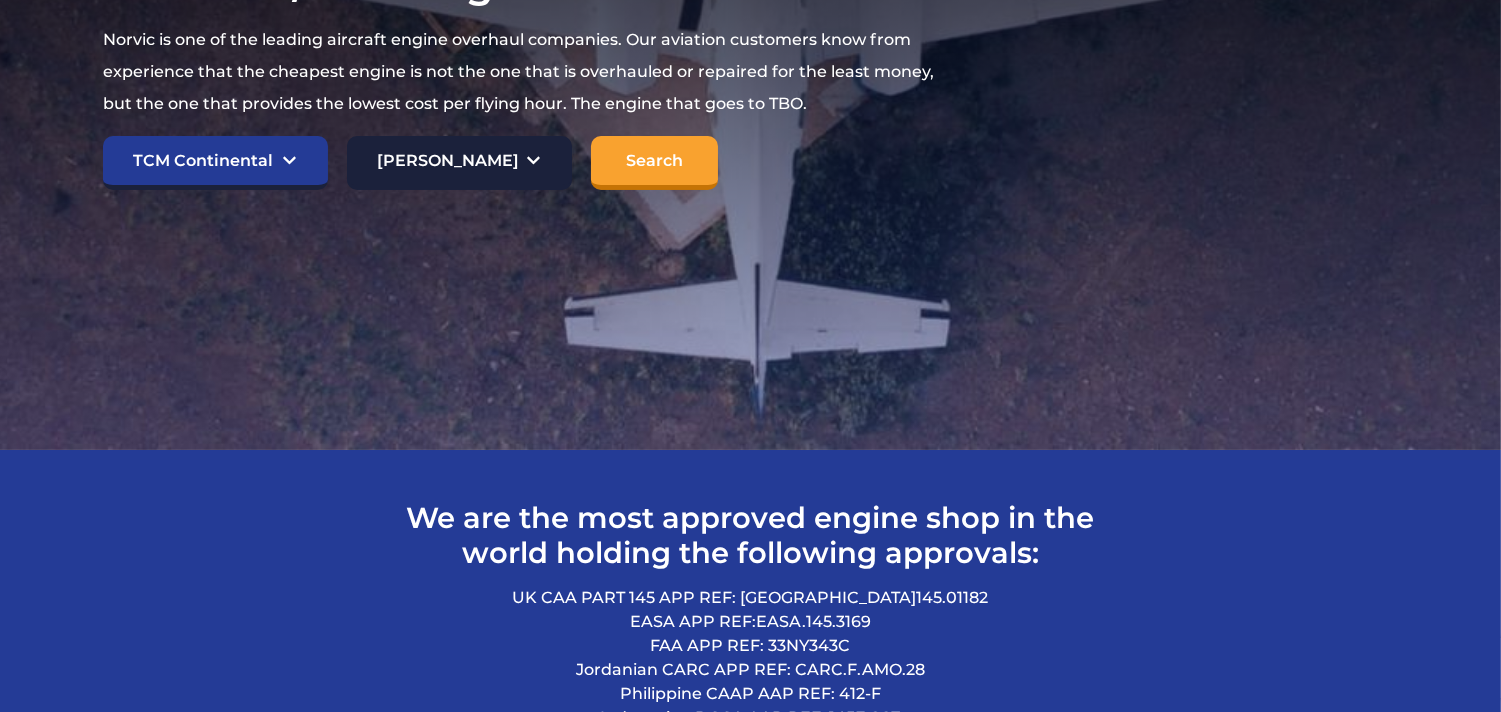 click on "Select model American Champion 7KCAB Bellanca Citabria     IO-320-E2A Beech 23 Musketeer     IO-346-A American Champion 8-KCAB Super Decathlon     AEIO-360-H1B Beech 19A Musketeer Sport     O-320-E2C Beech A23-24 Musketeer     IO-360-A2B Beech A24R Sierra 200     IO-360-A1B Beech B19 Sport 150     O-360 Beech B24R Sierra 200     IO-360-A1B6 Beech C23 Sundowner 180     O-360-A4K Beech C24R Sierra     IO-360-A1B6 Beech Duchess 76     LO,O-360-A1G6D Beech Skipper     O-235-L2C Beech T34A Mentor     IO-520-BB Bo-209 Monsun     IO-360-D1A Bo-209 Monsun     IO-320-D1B Britten Norman BN-2 Islander     O-540-E4B5 Britten Norman BN-2A Islander     IO-540-K1B5 Britten Norman BN-2A/BN-2B Islander     O-540-E4C5 Cessna 152     O-235-L2C Cessna 172I,K,L,M     O-320-E2D Cessna 172N/100     O-320-H2AD Cessna 172P     O-320-D2J Cessna 172Q     O-360-A4N Cessna 172R,S     IO-360-L2A Cessna 172RG Cutlass     O-360-F1A6 Cessna 182 RG     O-540-J3C5D" at bounding box center [459, 163] 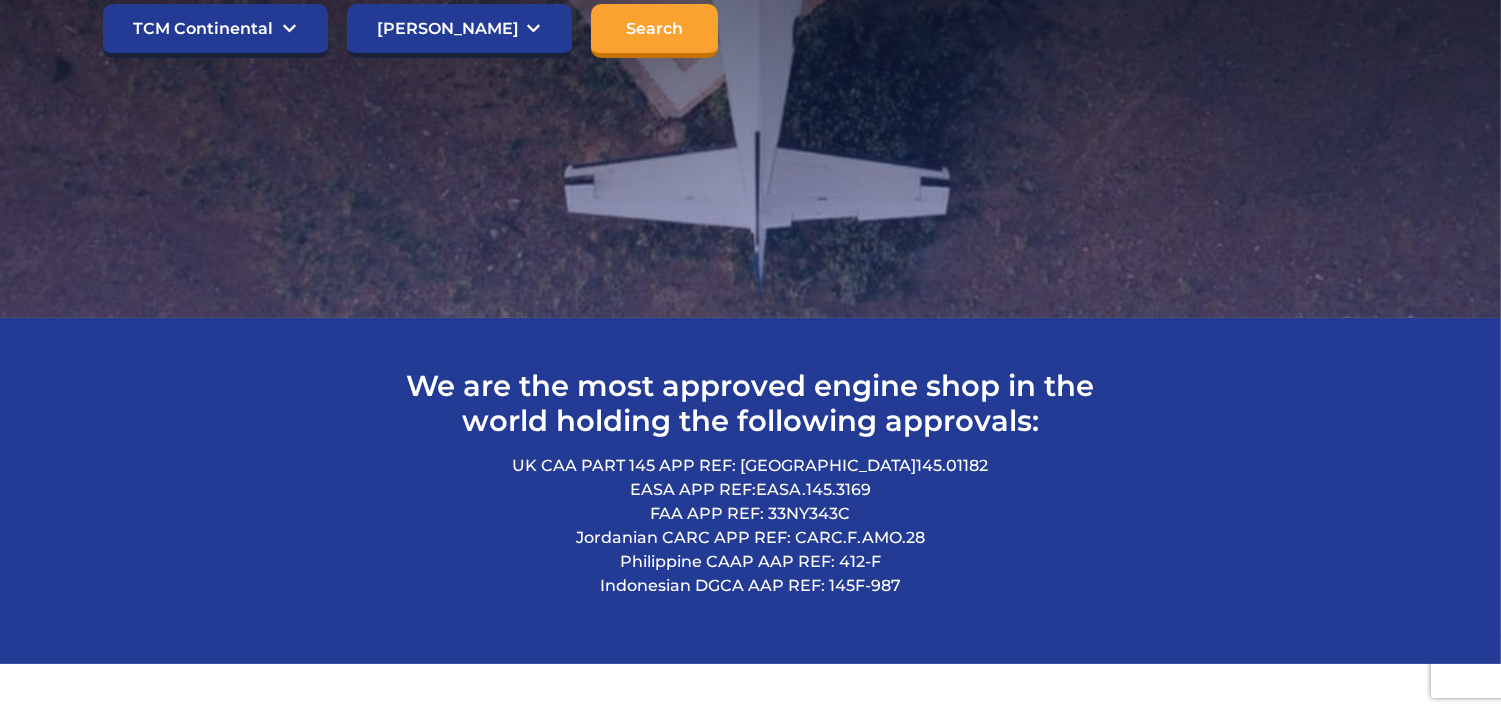scroll, scrollTop: 666, scrollLeft: 0, axis: vertical 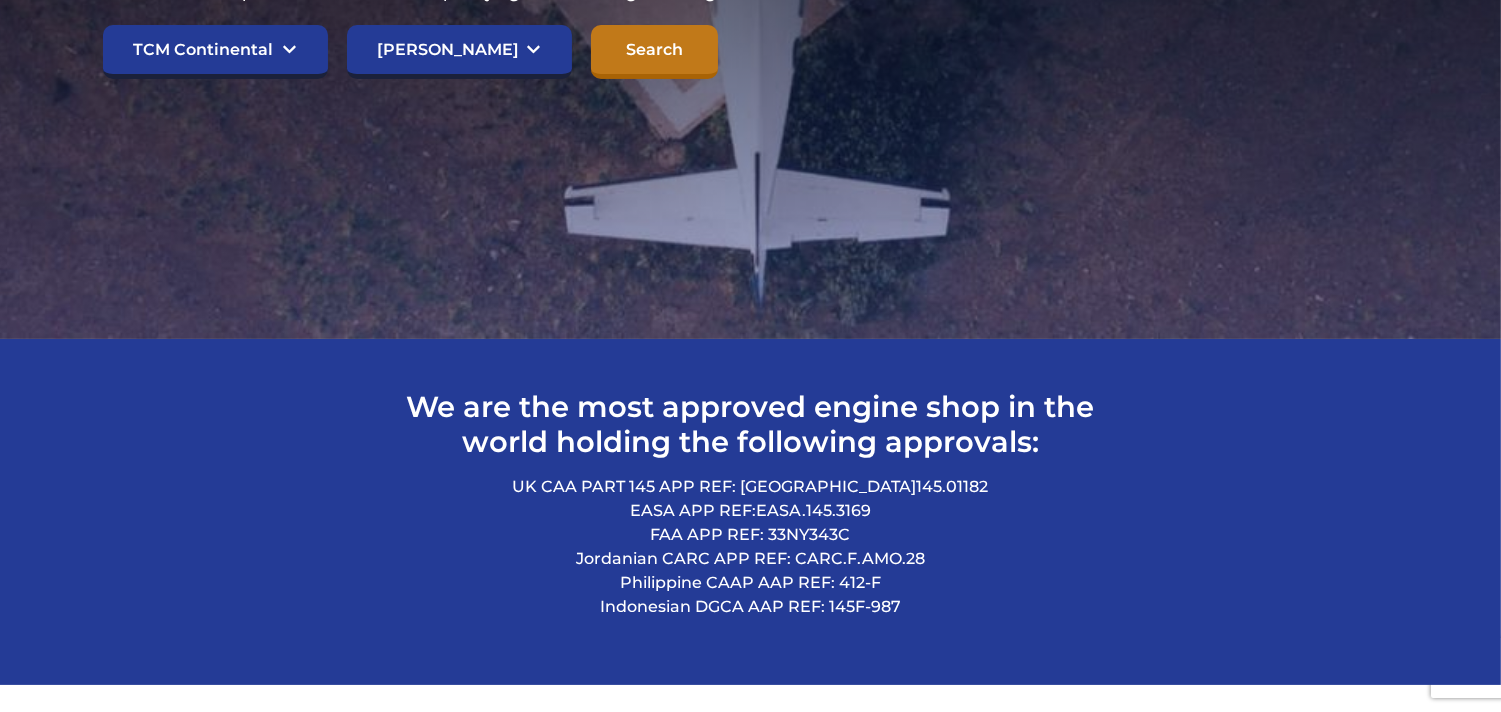click on "Search" at bounding box center [654, 52] 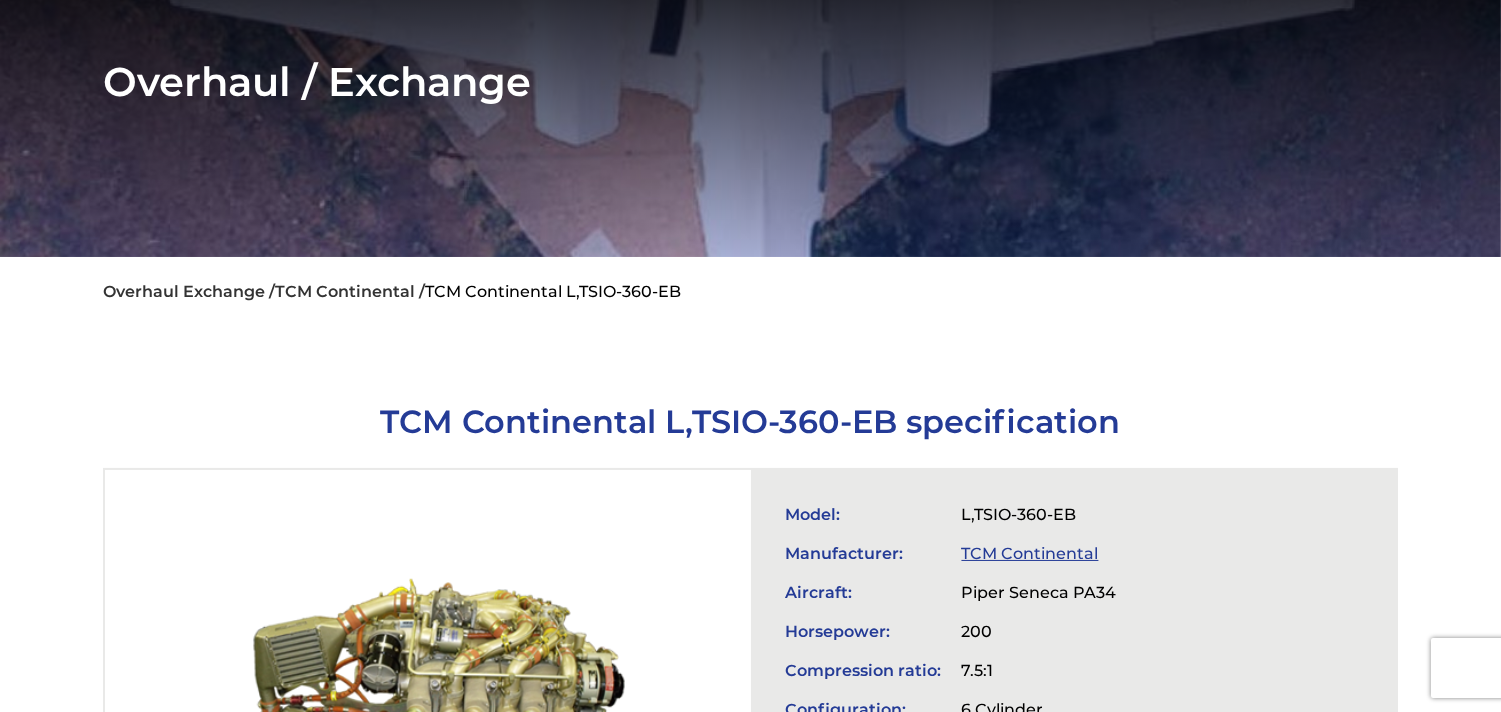 scroll, scrollTop: 505, scrollLeft: 0, axis: vertical 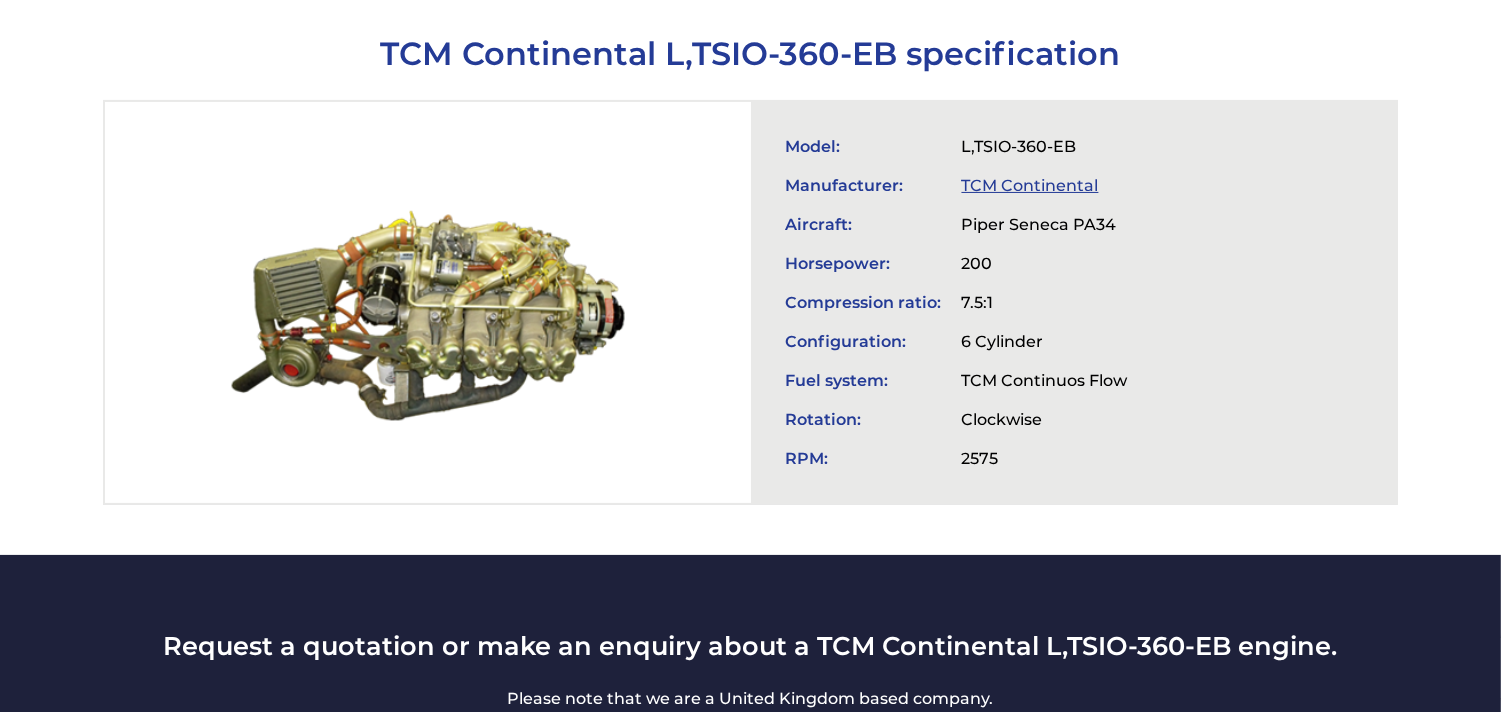 click on "TCM Continental" at bounding box center [1030, 185] 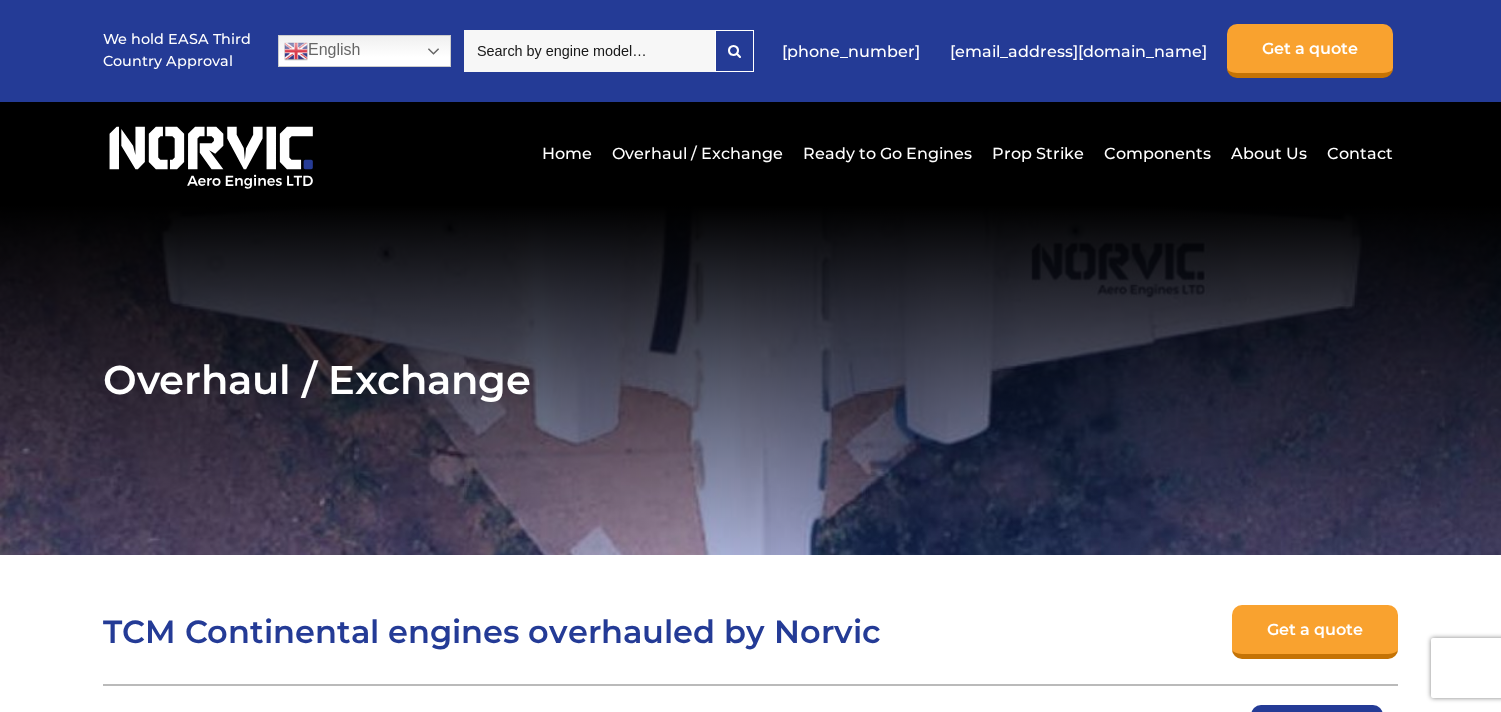 scroll, scrollTop: 0, scrollLeft: 0, axis: both 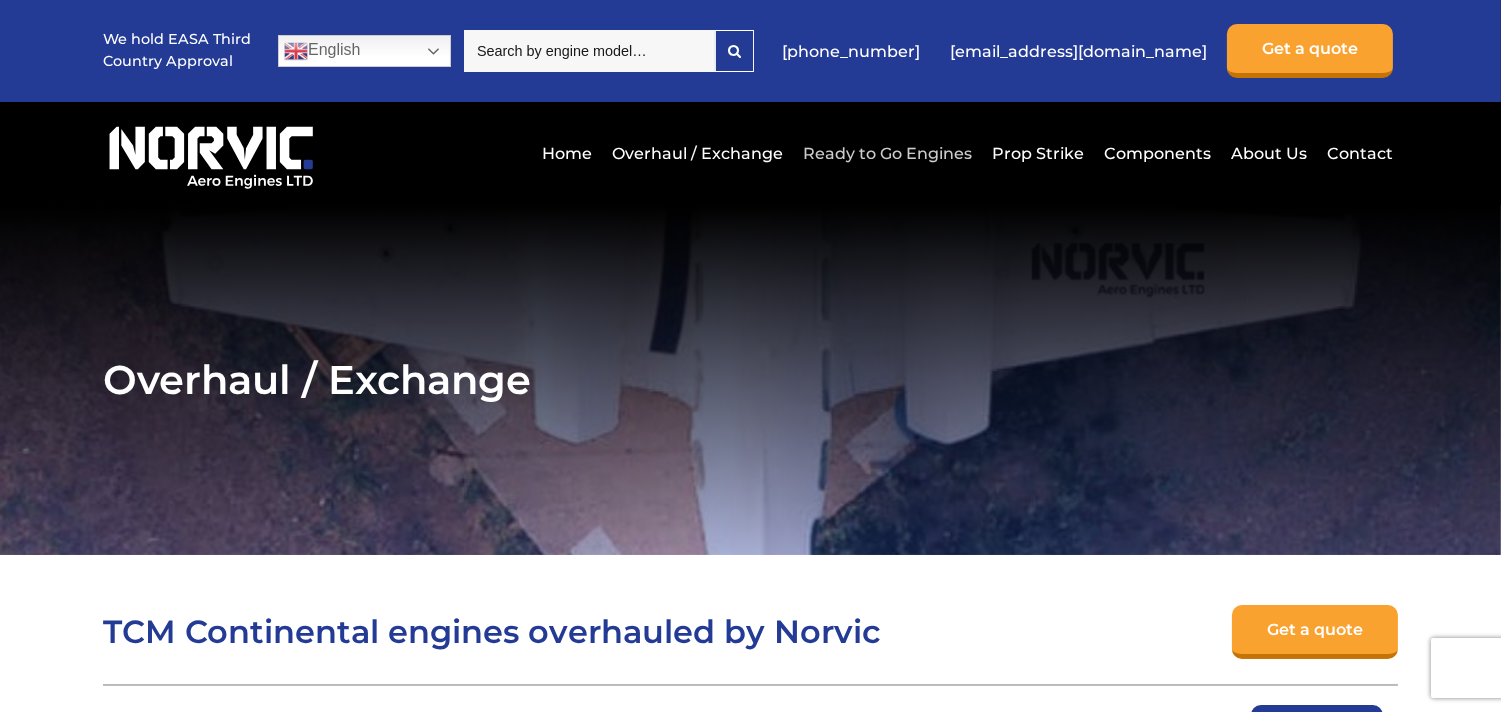 click on "Ready to Go Engines" at bounding box center (887, 153) 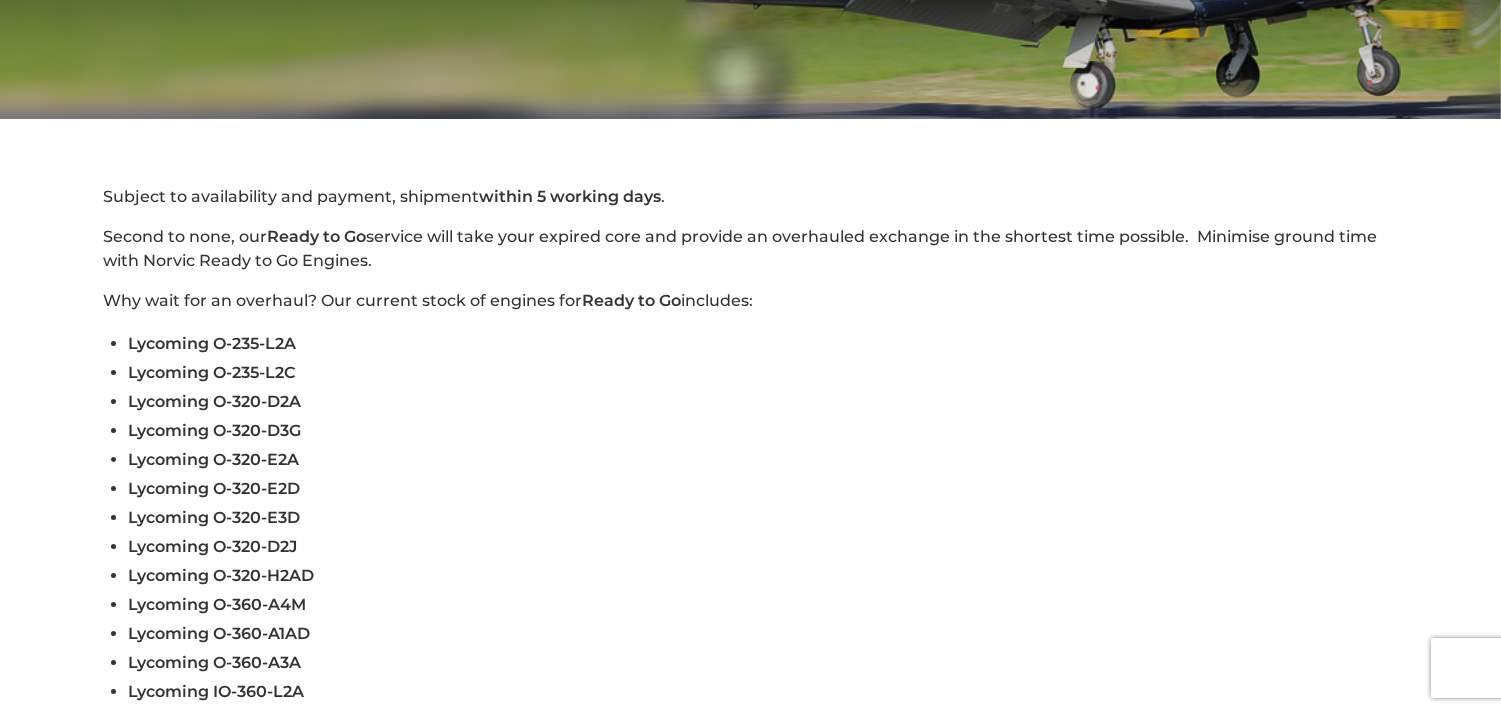 scroll, scrollTop: 444, scrollLeft: 0, axis: vertical 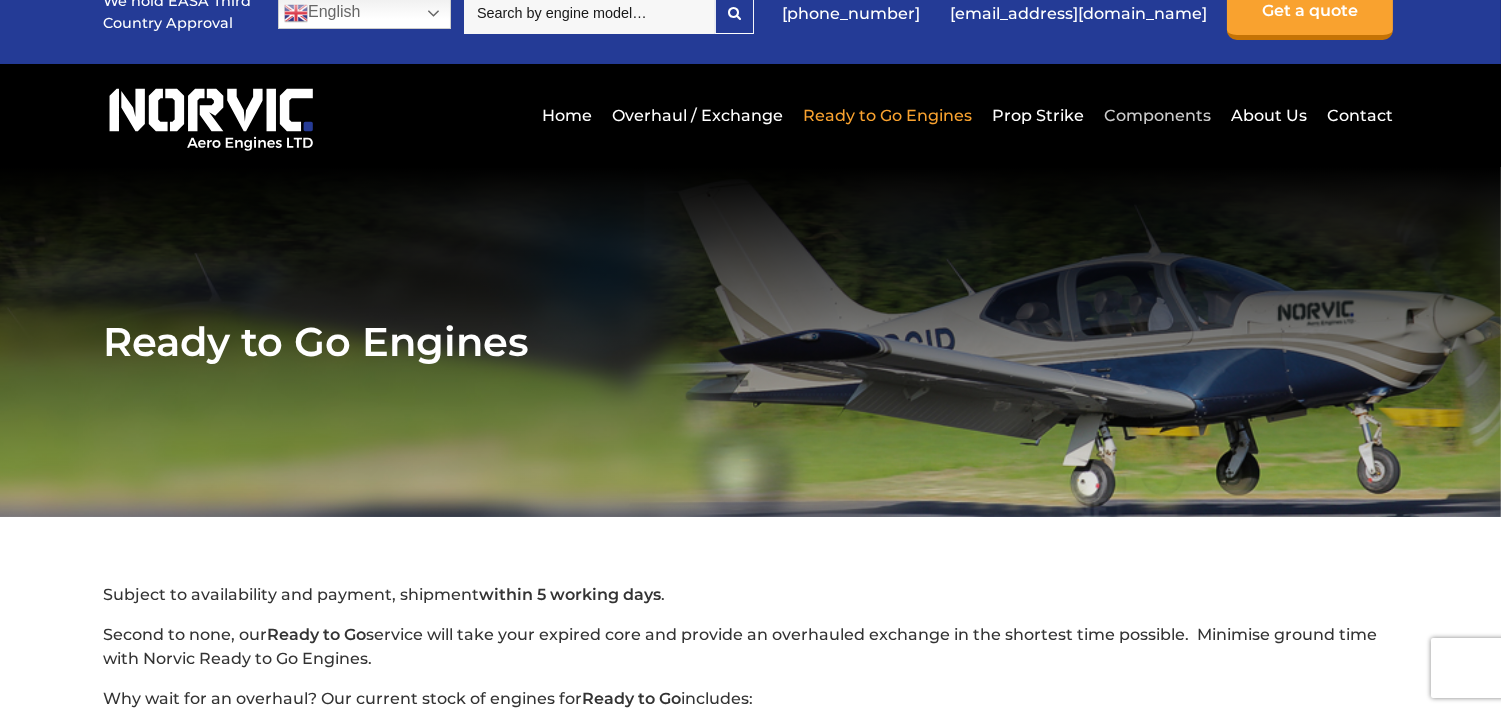 click on "Components" at bounding box center [1157, 115] 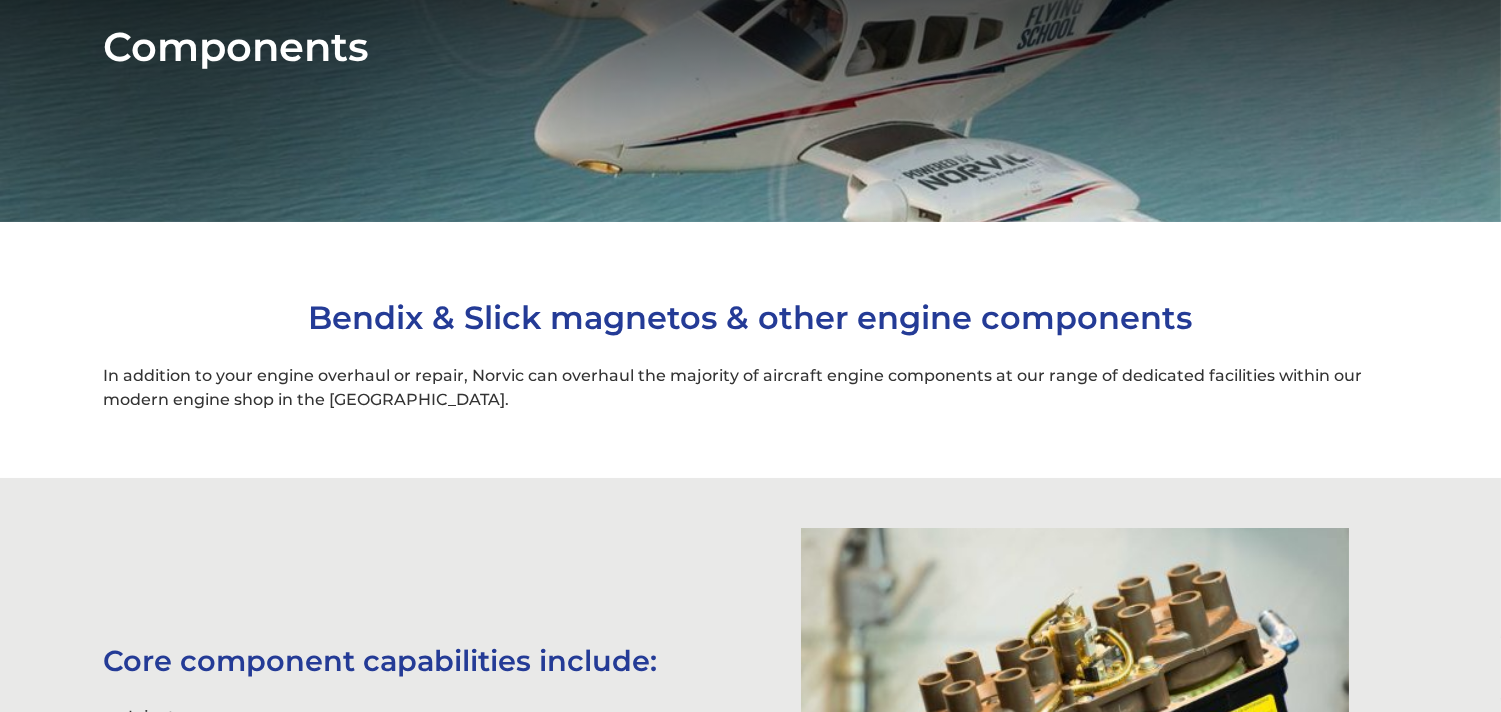 scroll, scrollTop: 333, scrollLeft: 0, axis: vertical 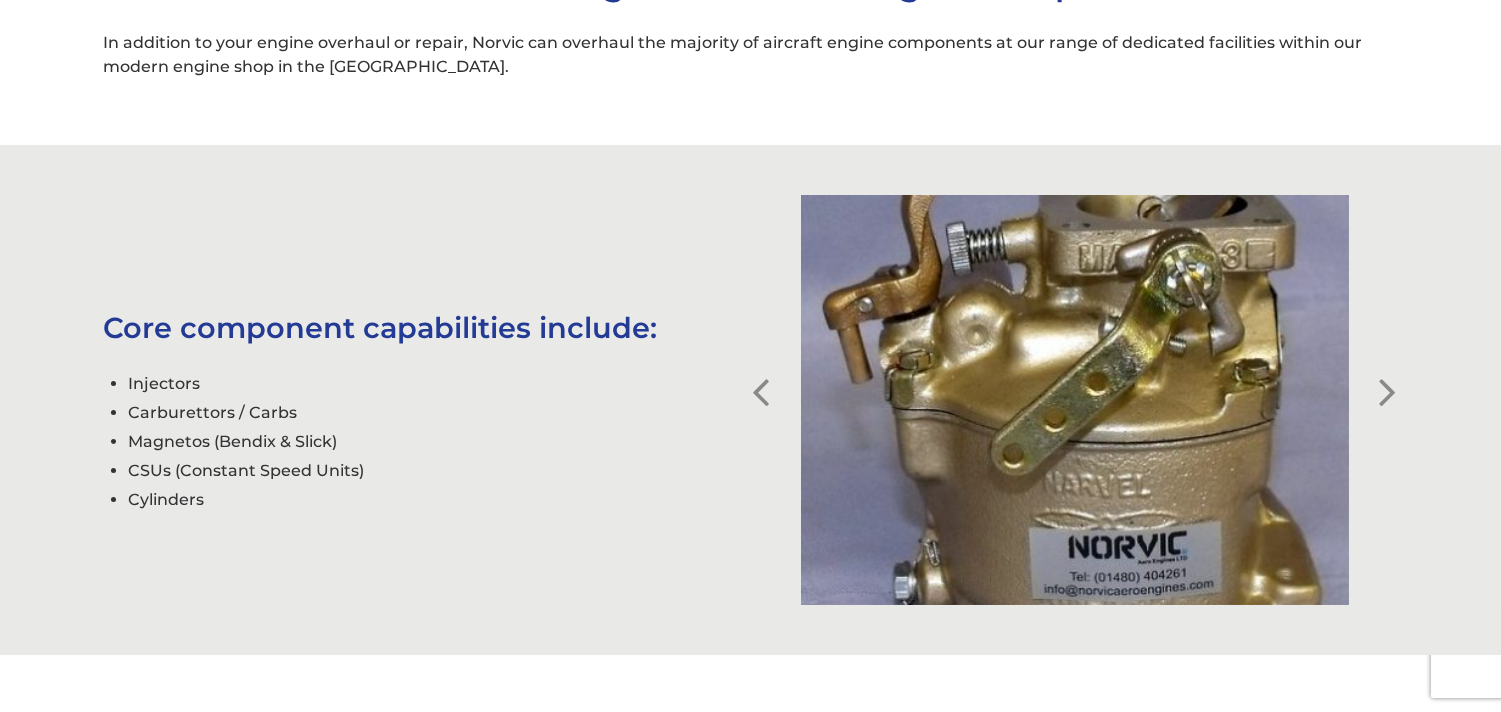click on "Next" at bounding box center (1388, 377) 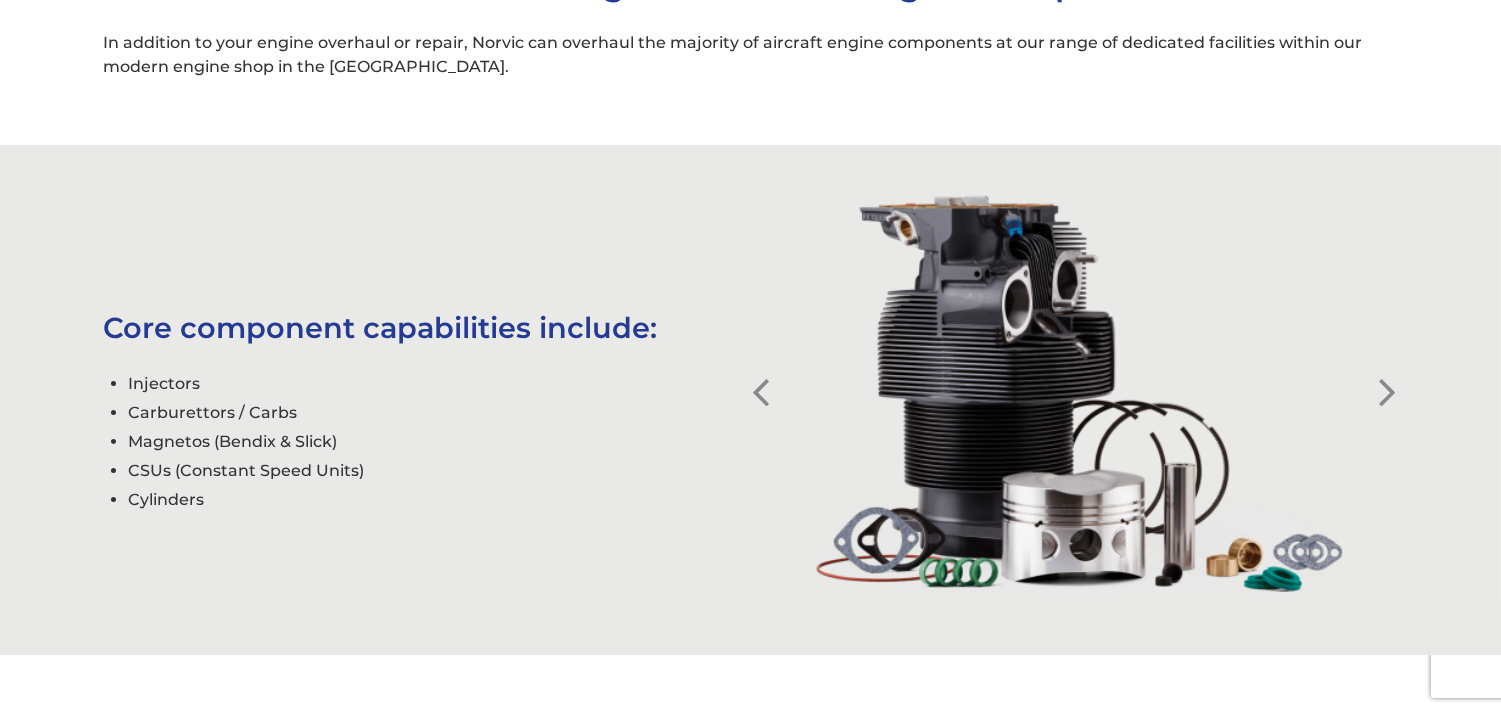 click on "Next" at bounding box center (1388, 377) 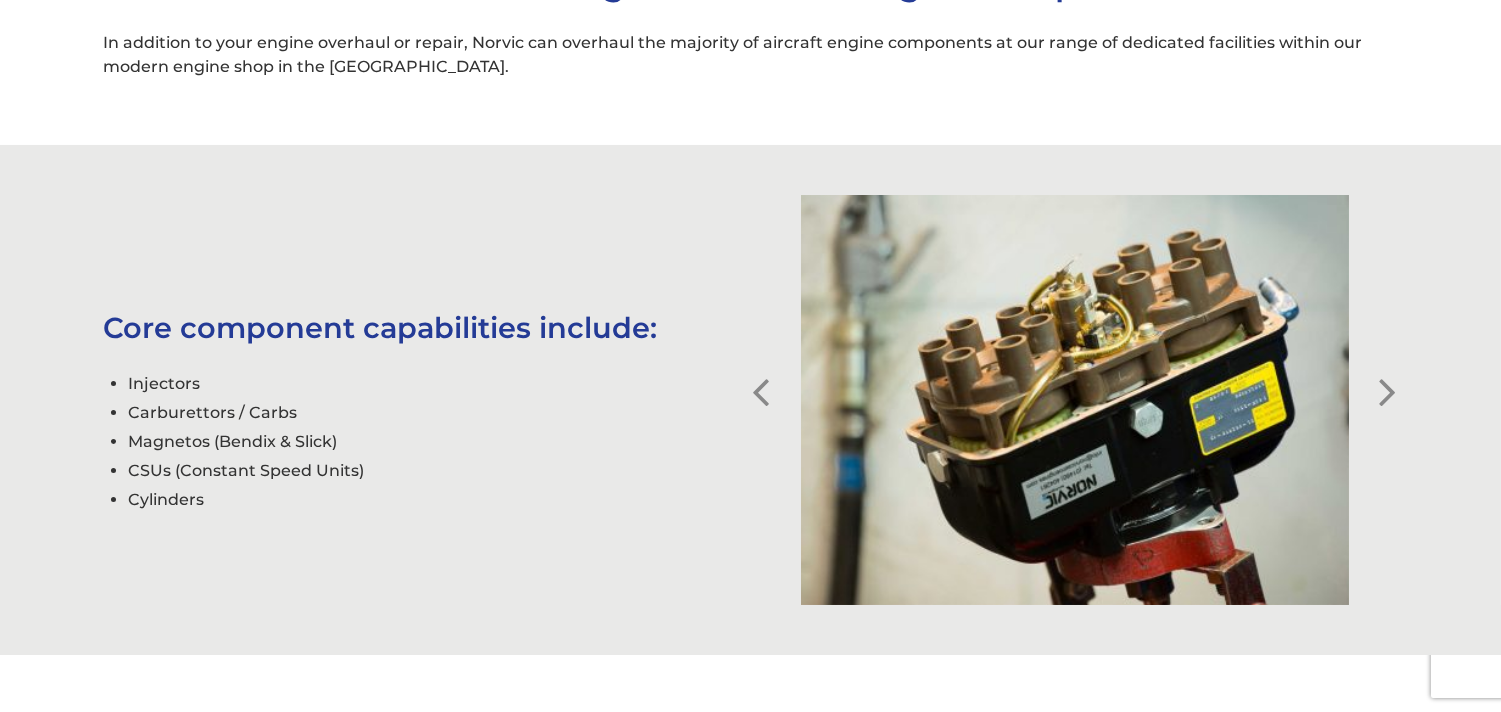 click on "Next" at bounding box center [1388, 377] 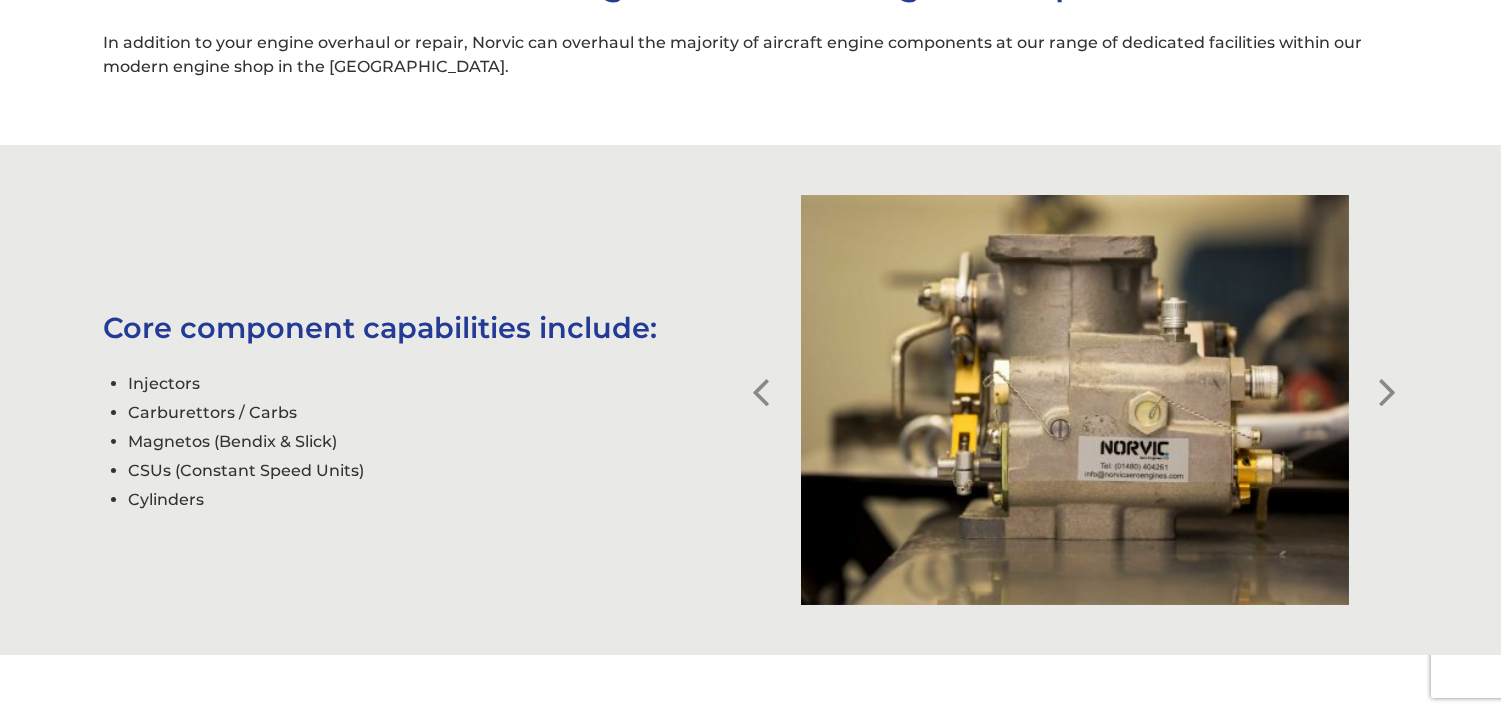click on "Next" at bounding box center [1388, 377] 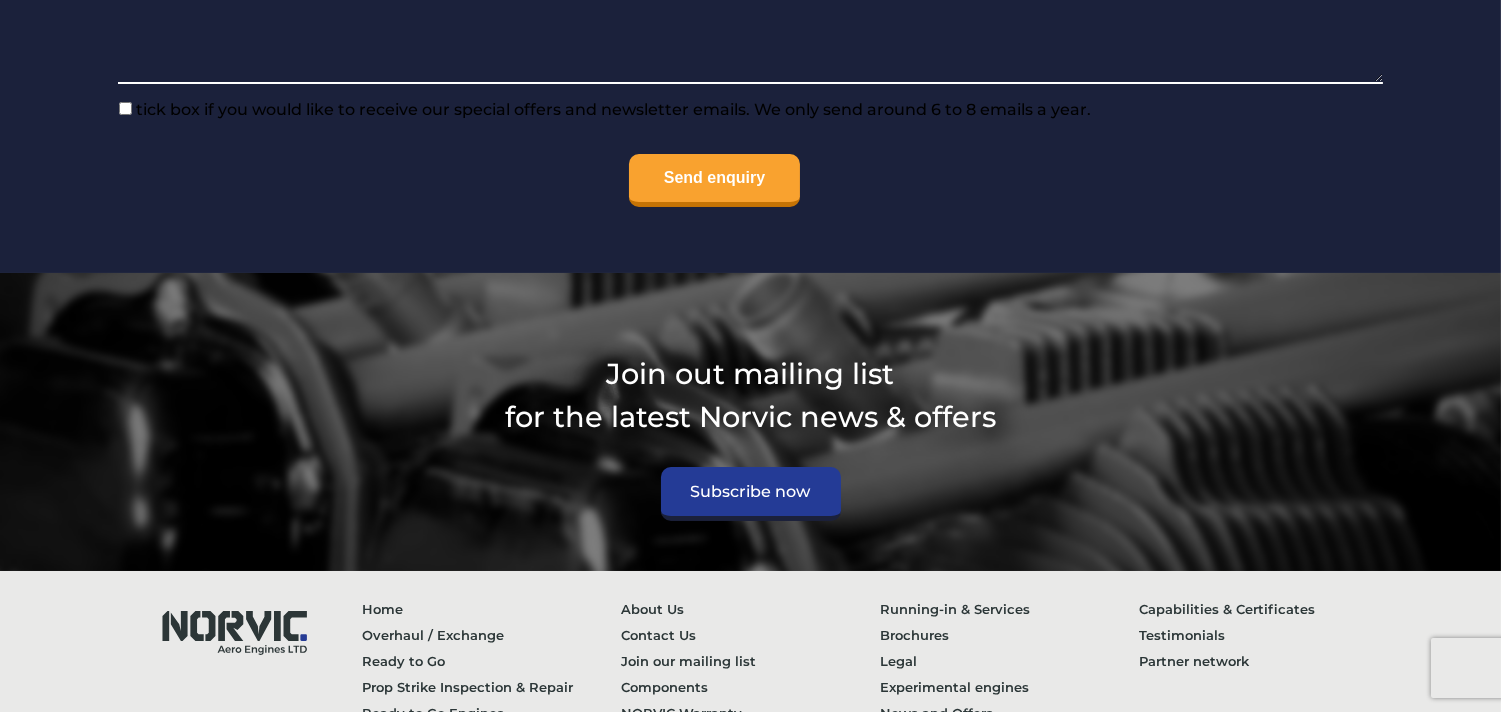 scroll, scrollTop: 2618, scrollLeft: 0, axis: vertical 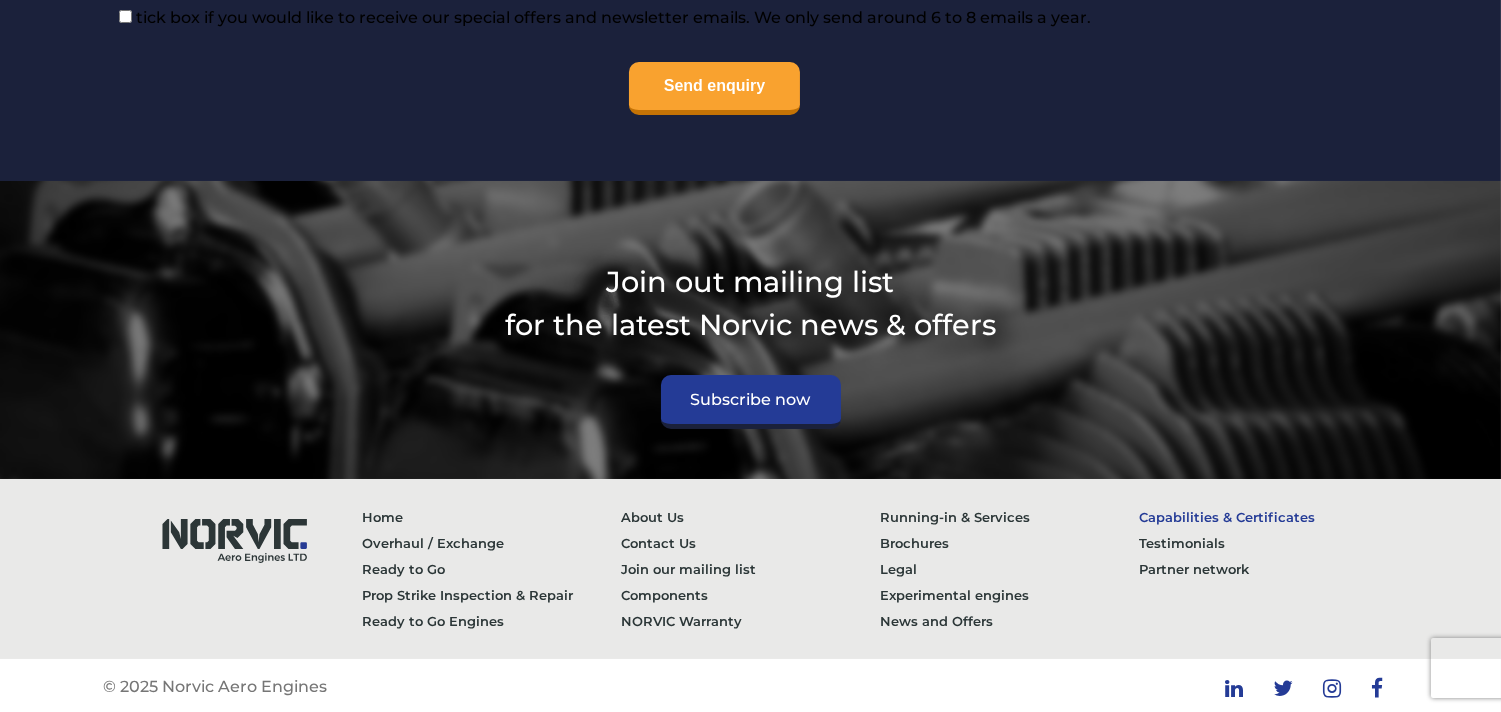click on "Capabilities & Certificates" at bounding box center (1268, 517) 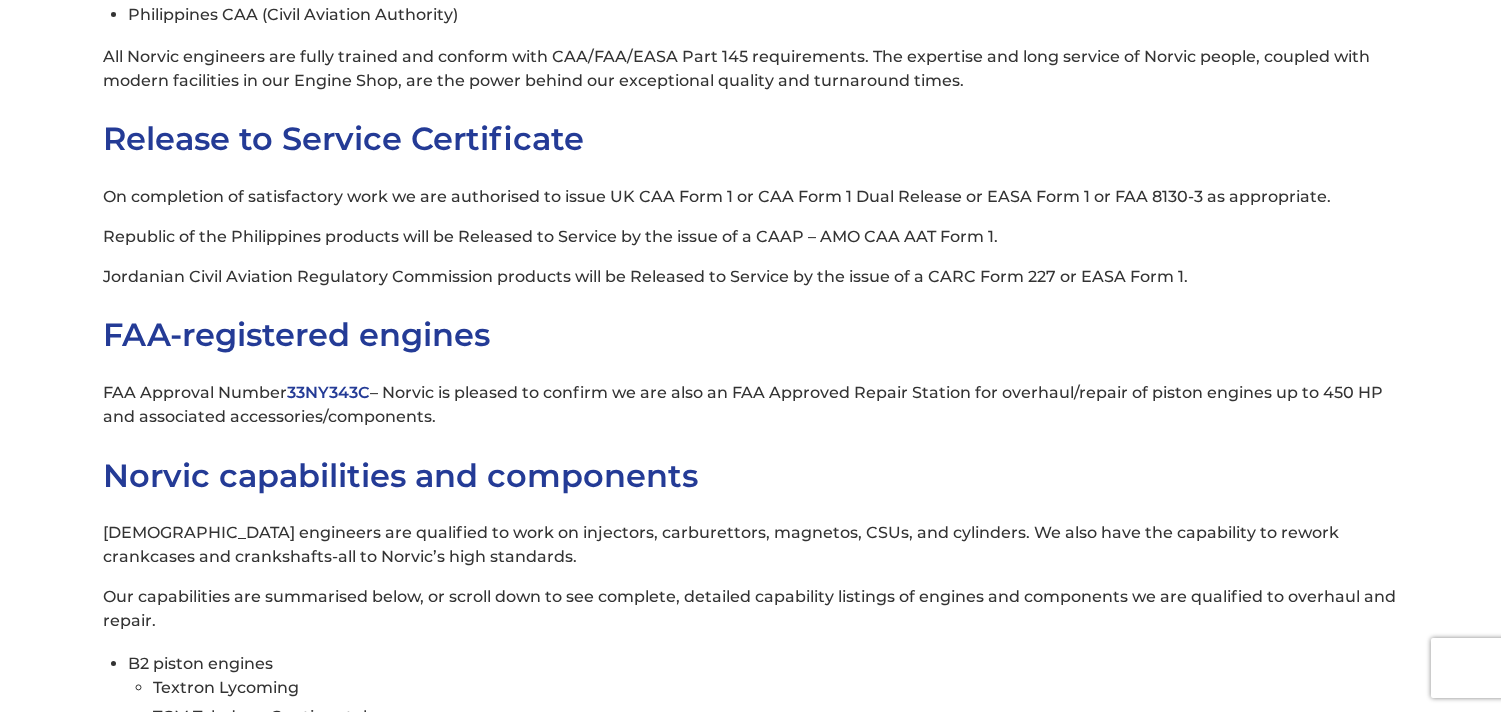 scroll, scrollTop: 734, scrollLeft: 0, axis: vertical 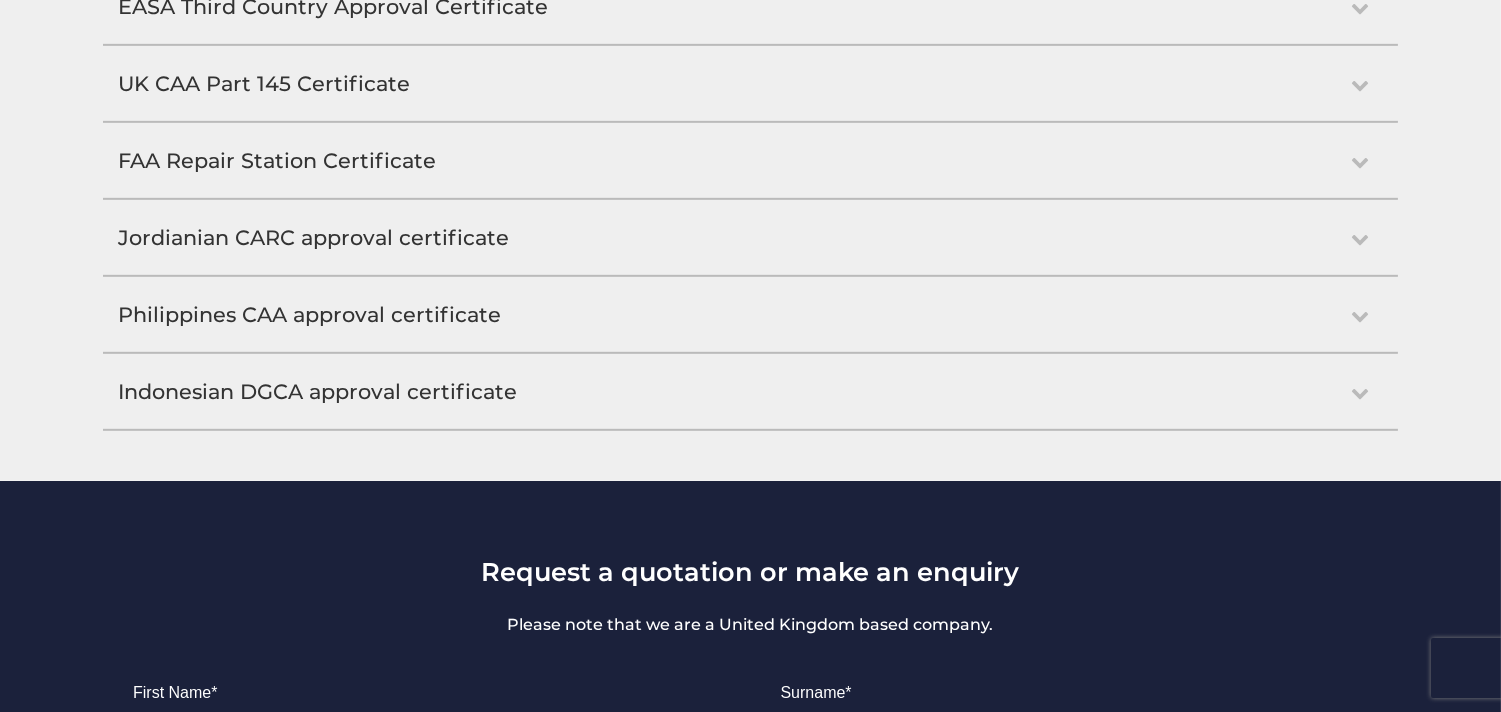 click on "Indonesian DGCA approval certificate" at bounding box center (750, -71) 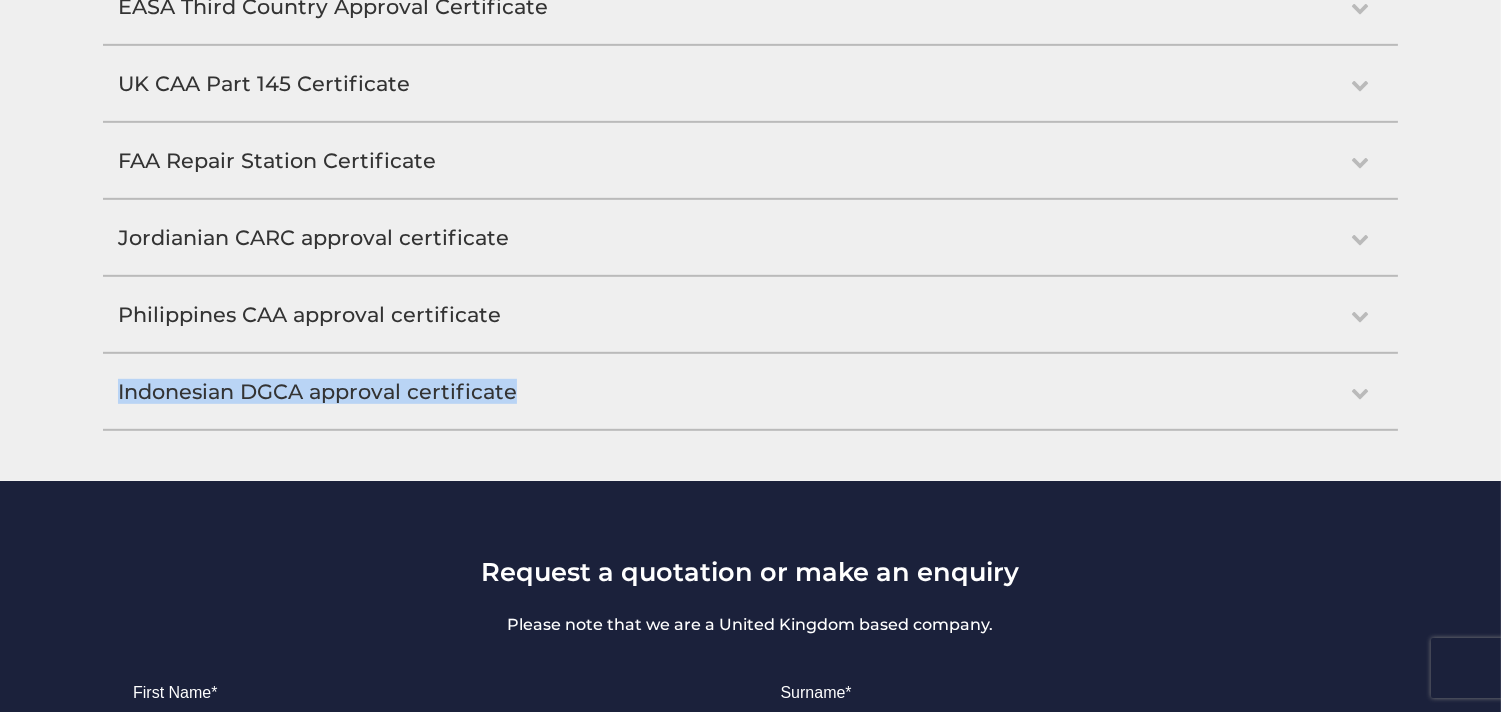 click on "Indonesian DGCA approval certificate" at bounding box center (750, -71) 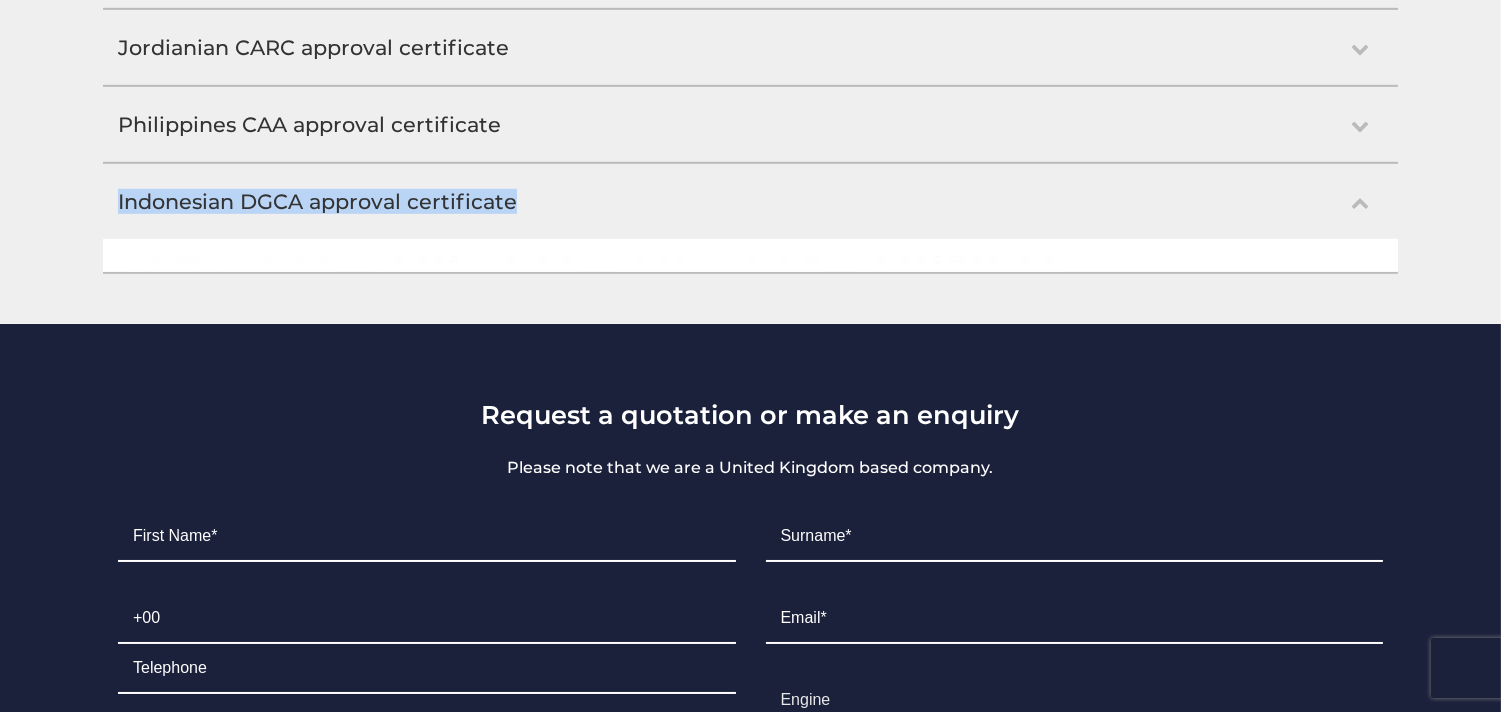 scroll, scrollTop: 2340, scrollLeft: 0, axis: vertical 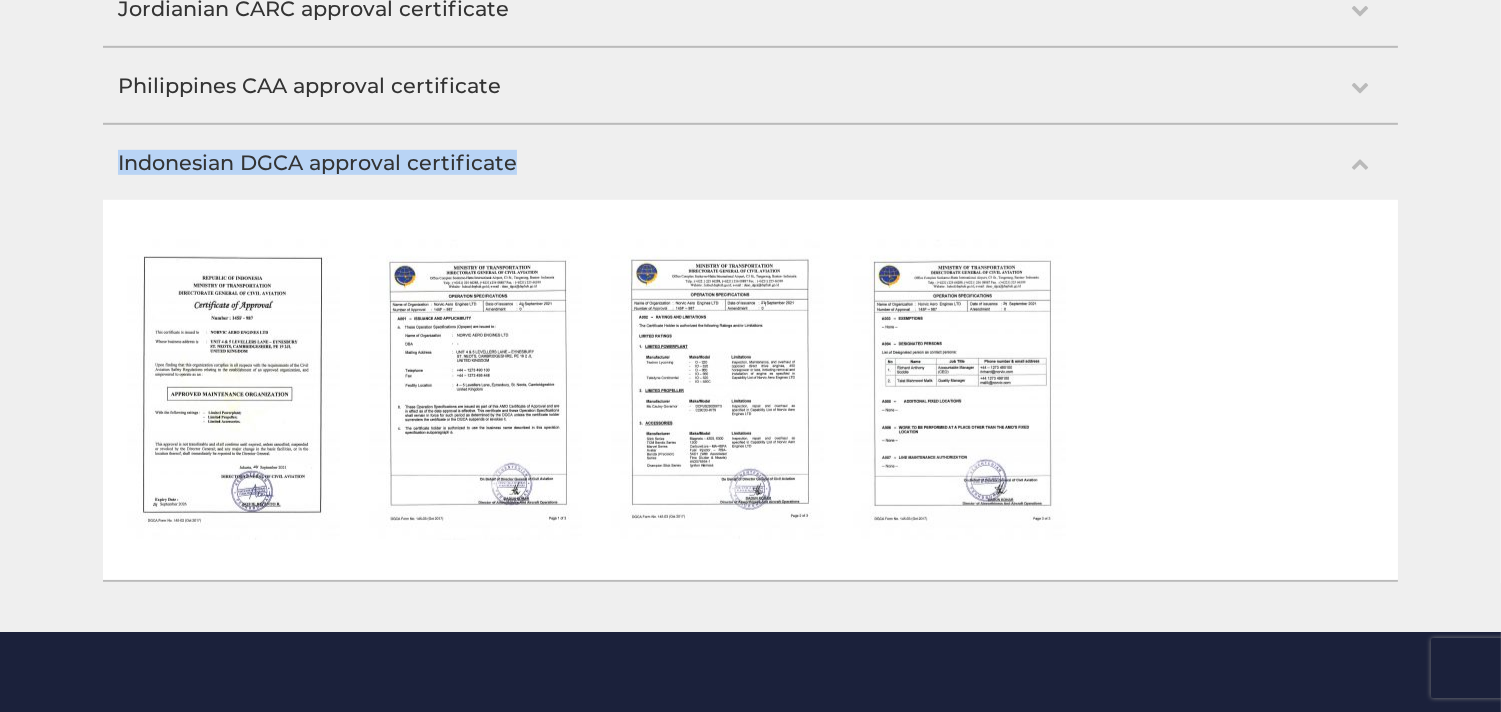 click at bounding box center (718, 390) 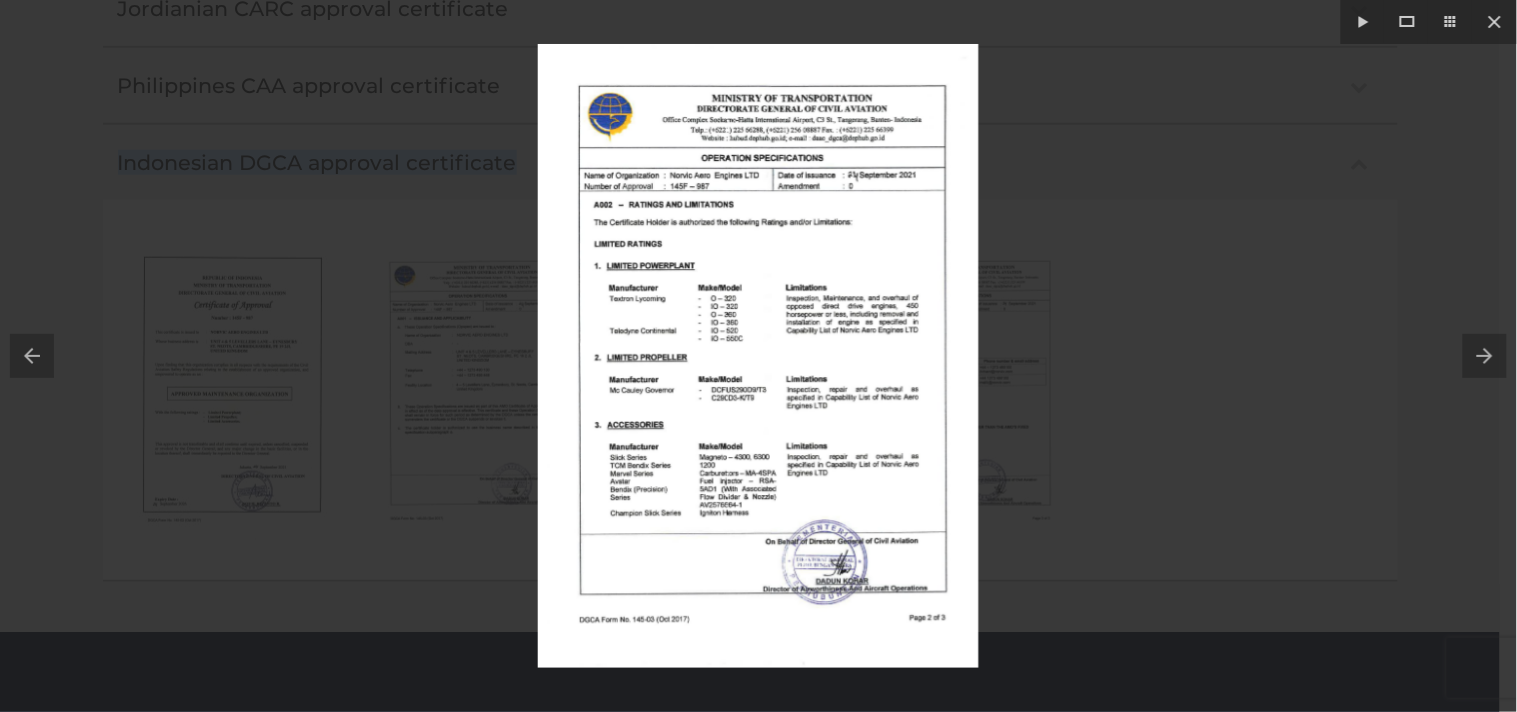 click at bounding box center (758, 356) 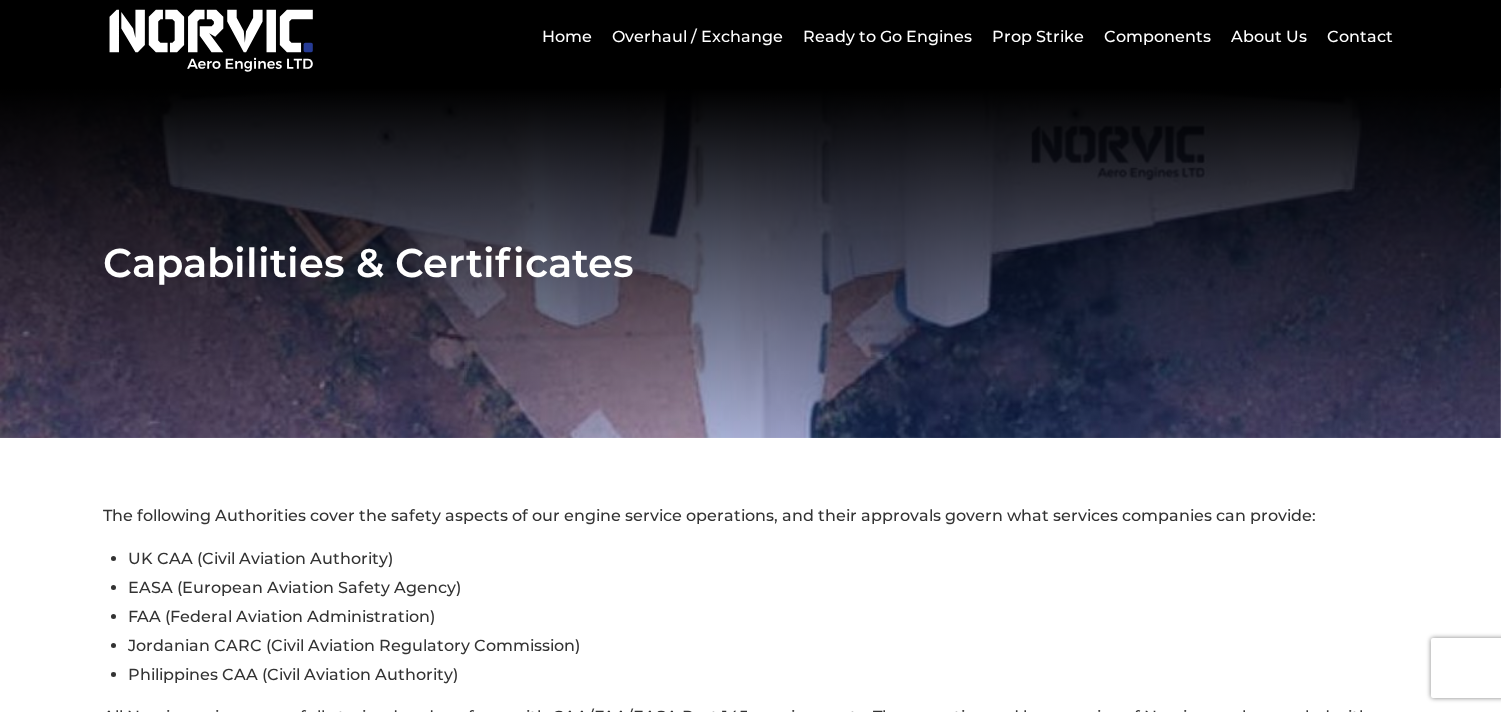 scroll, scrollTop: 0, scrollLeft: 0, axis: both 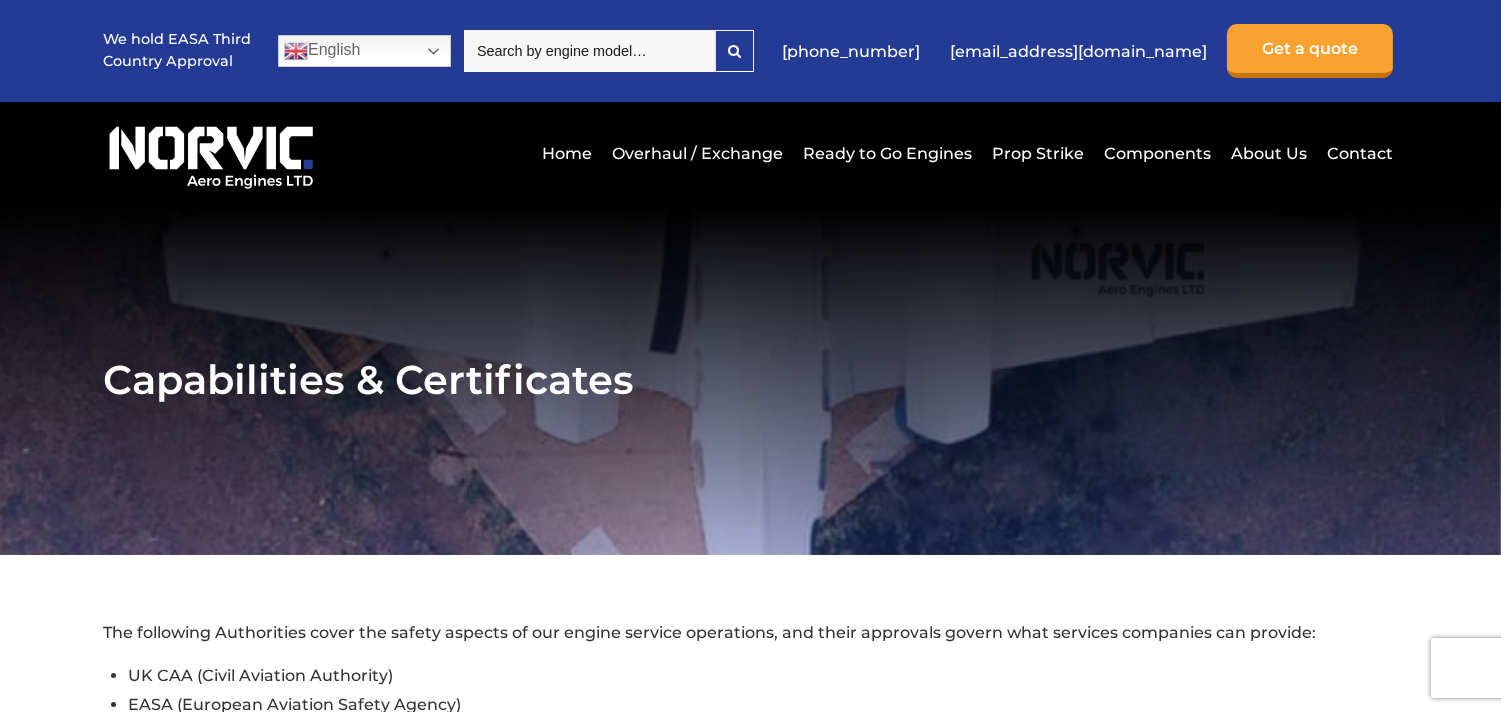 click at bounding box center [589, 51] 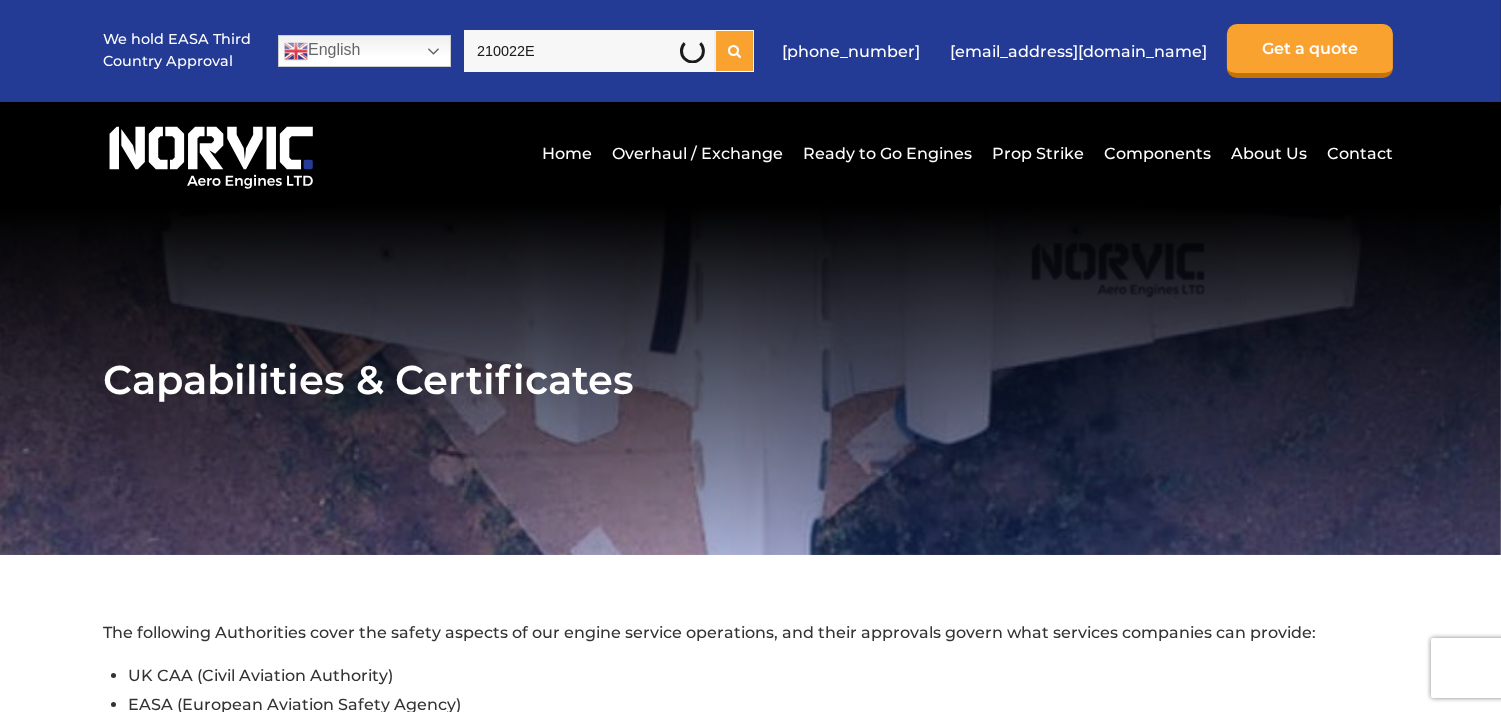 type on "210022E" 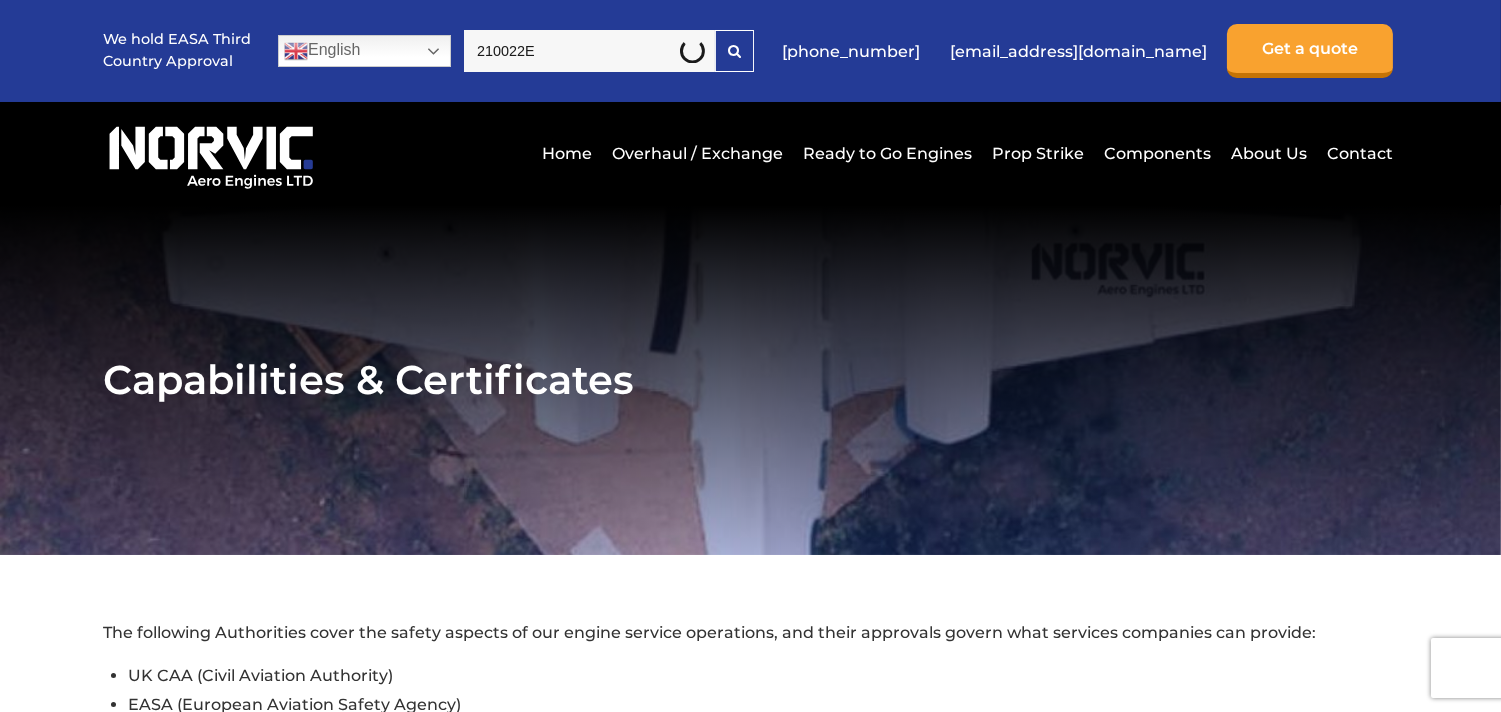 click on "Home Overhaul / Exchange Ready to Go Engines Prop Strike Components About Us Contact" at bounding box center [750, 153] 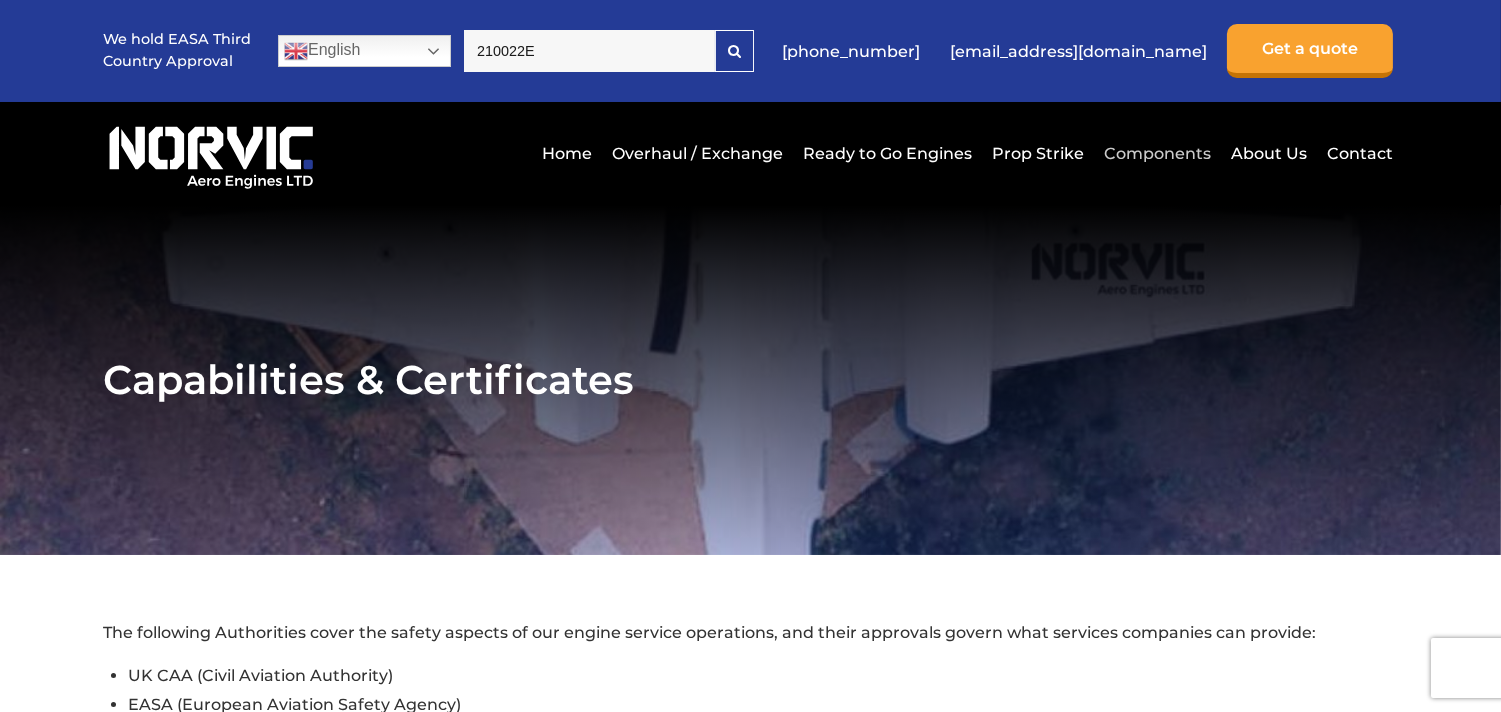 click on "Components" at bounding box center (1157, 153) 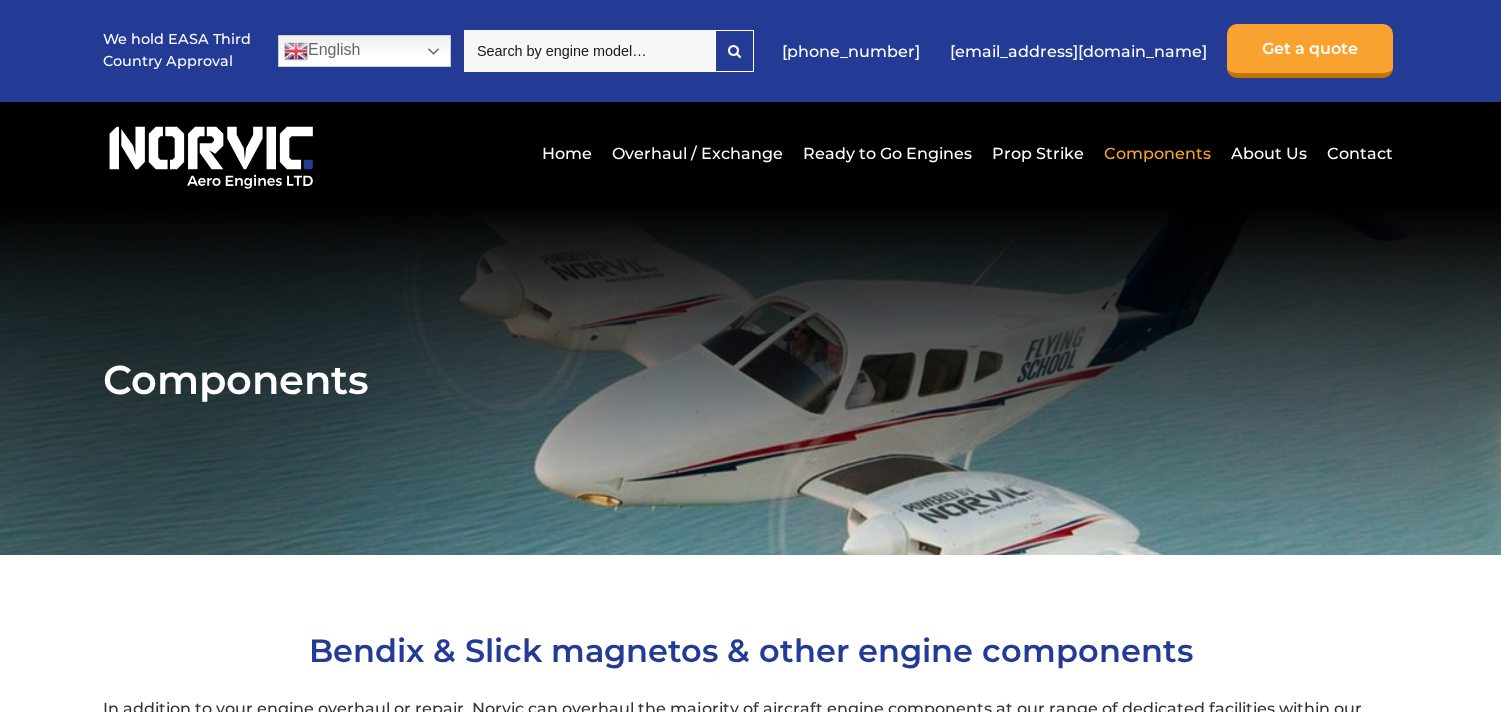 scroll, scrollTop: 666, scrollLeft: 0, axis: vertical 